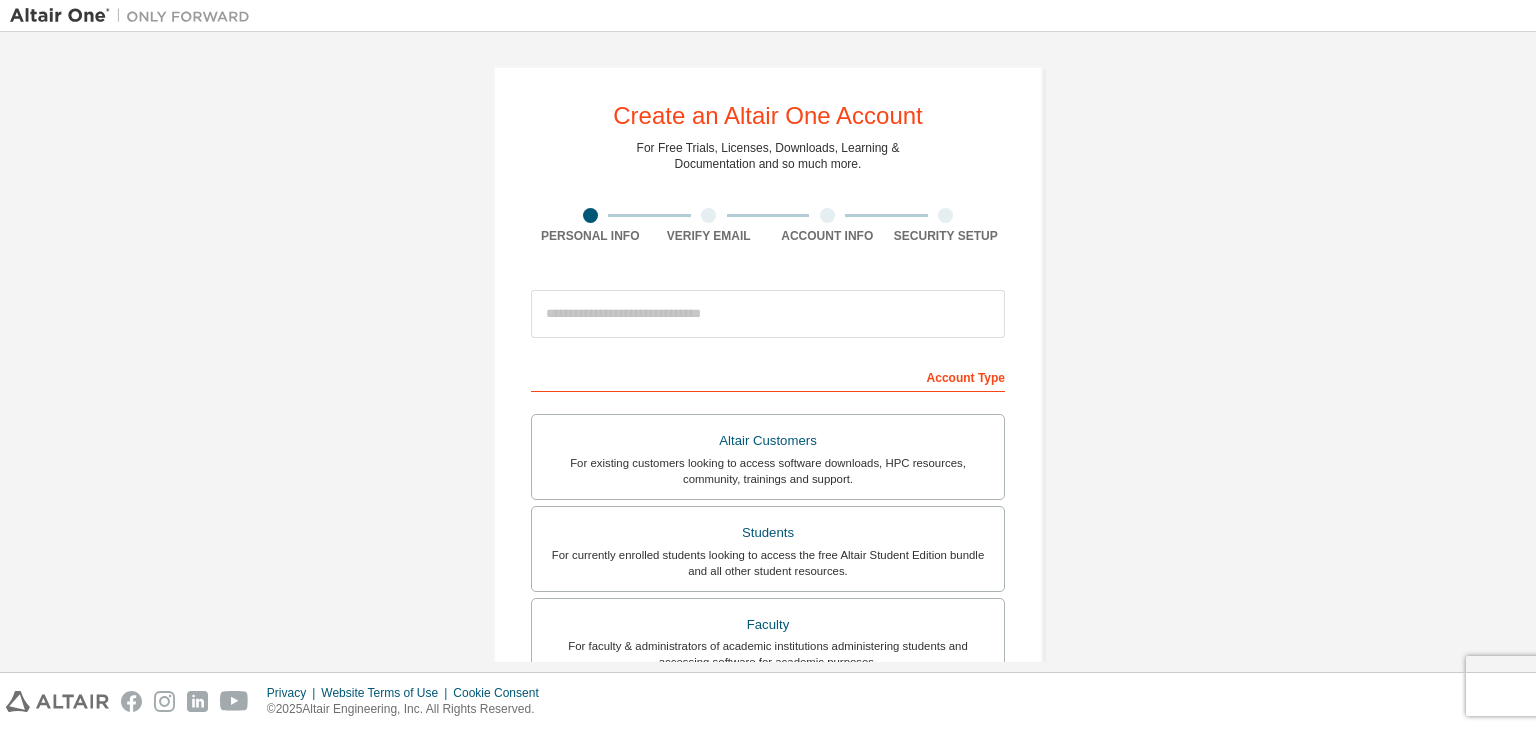 scroll, scrollTop: 0, scrollLeft: 0, axis: both 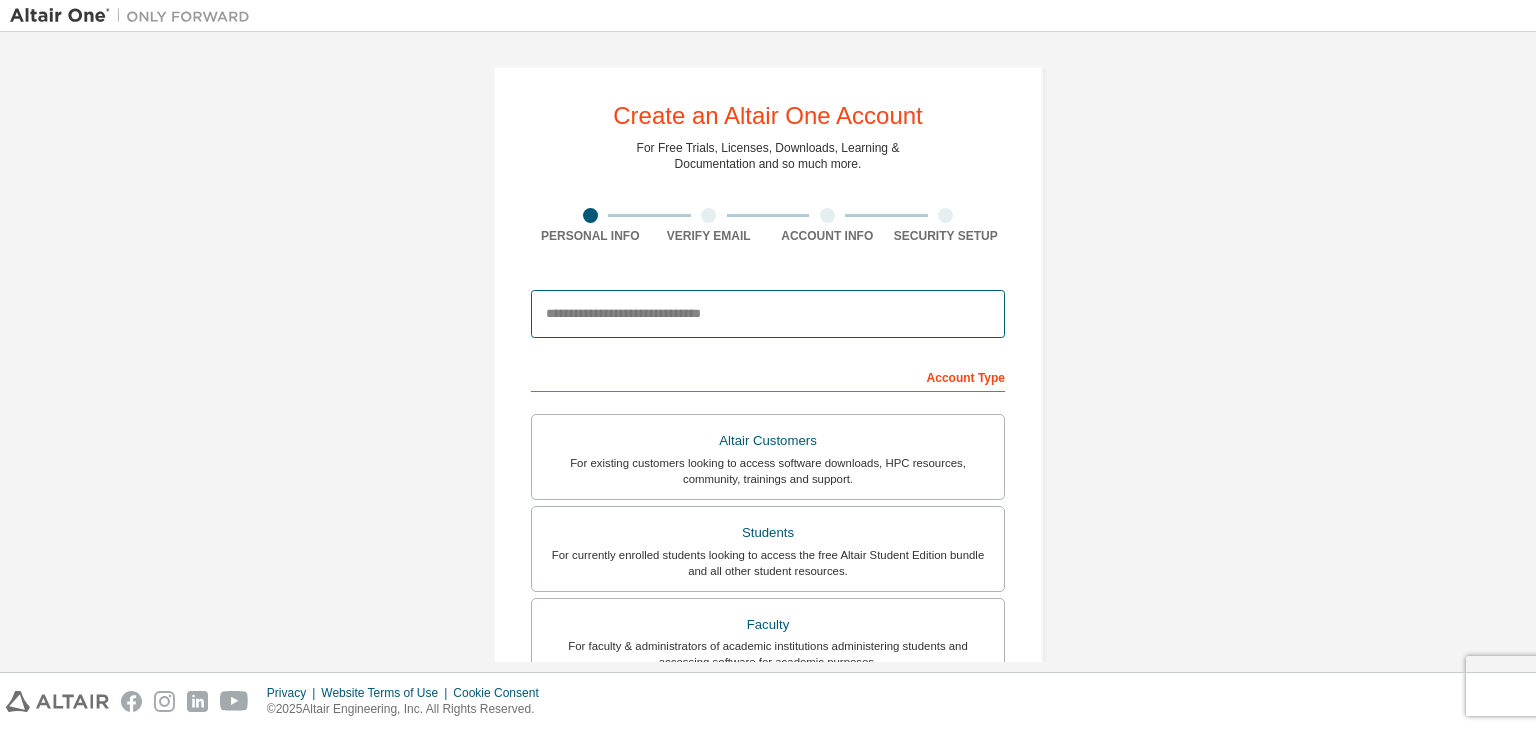 click at bounding box center [768, 314] 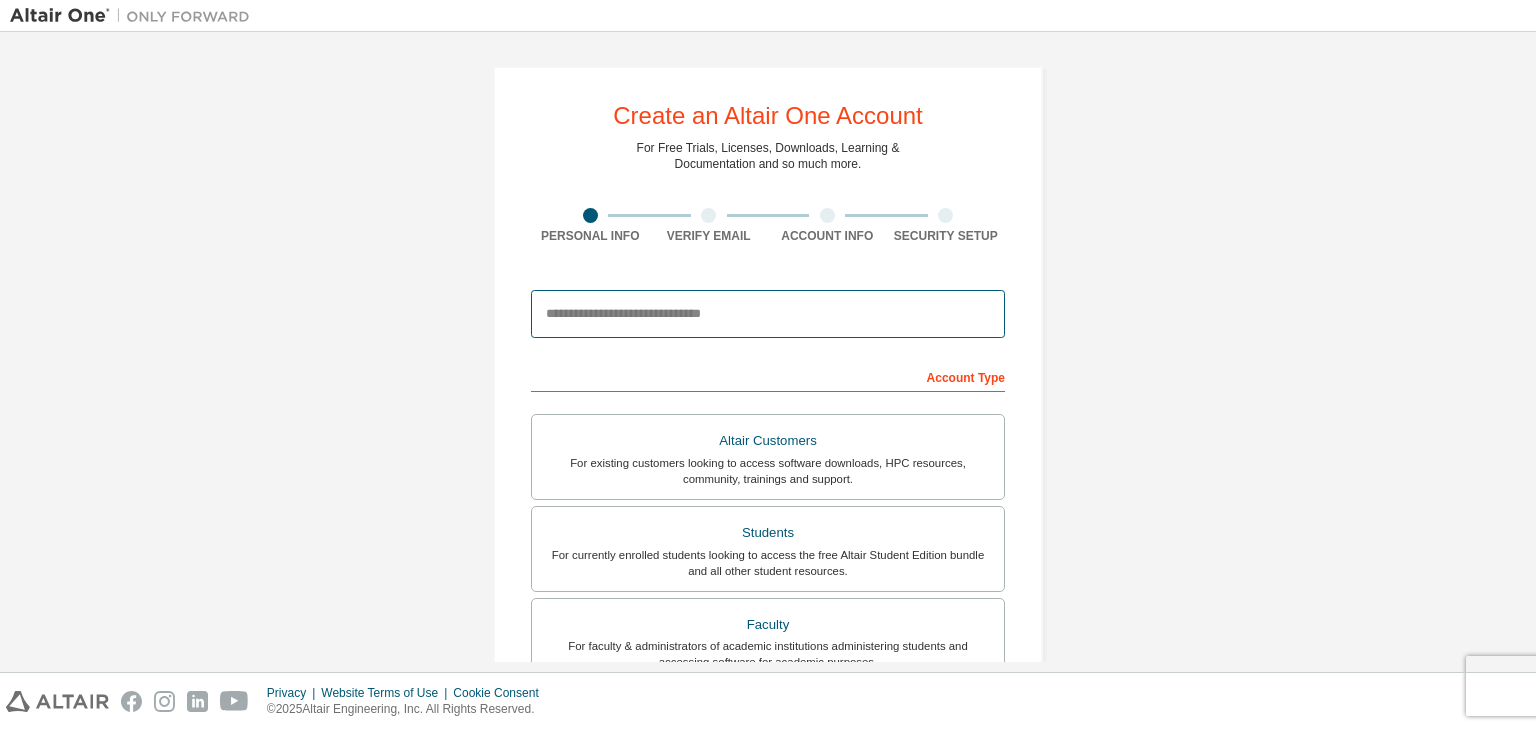 type on "**********" 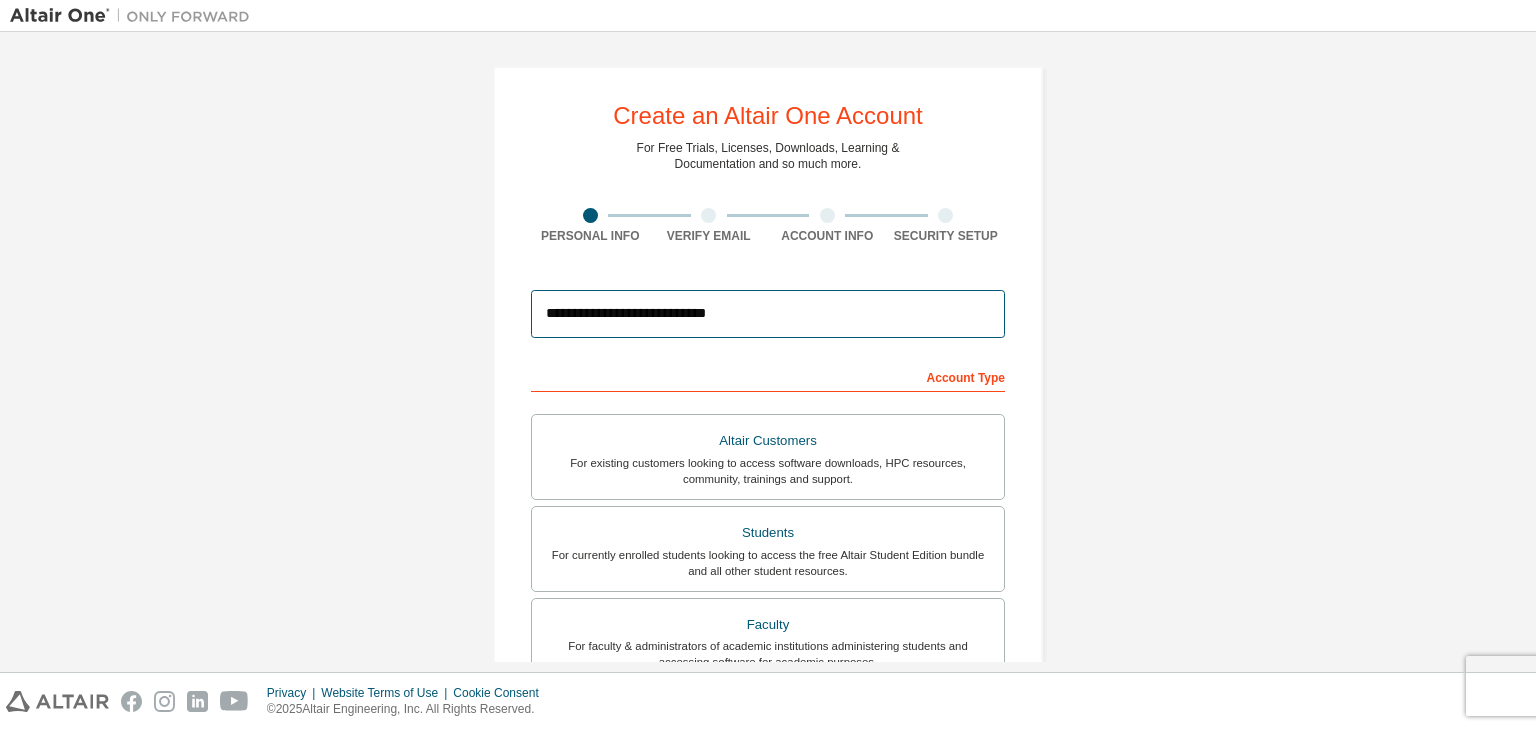 type on "*****" 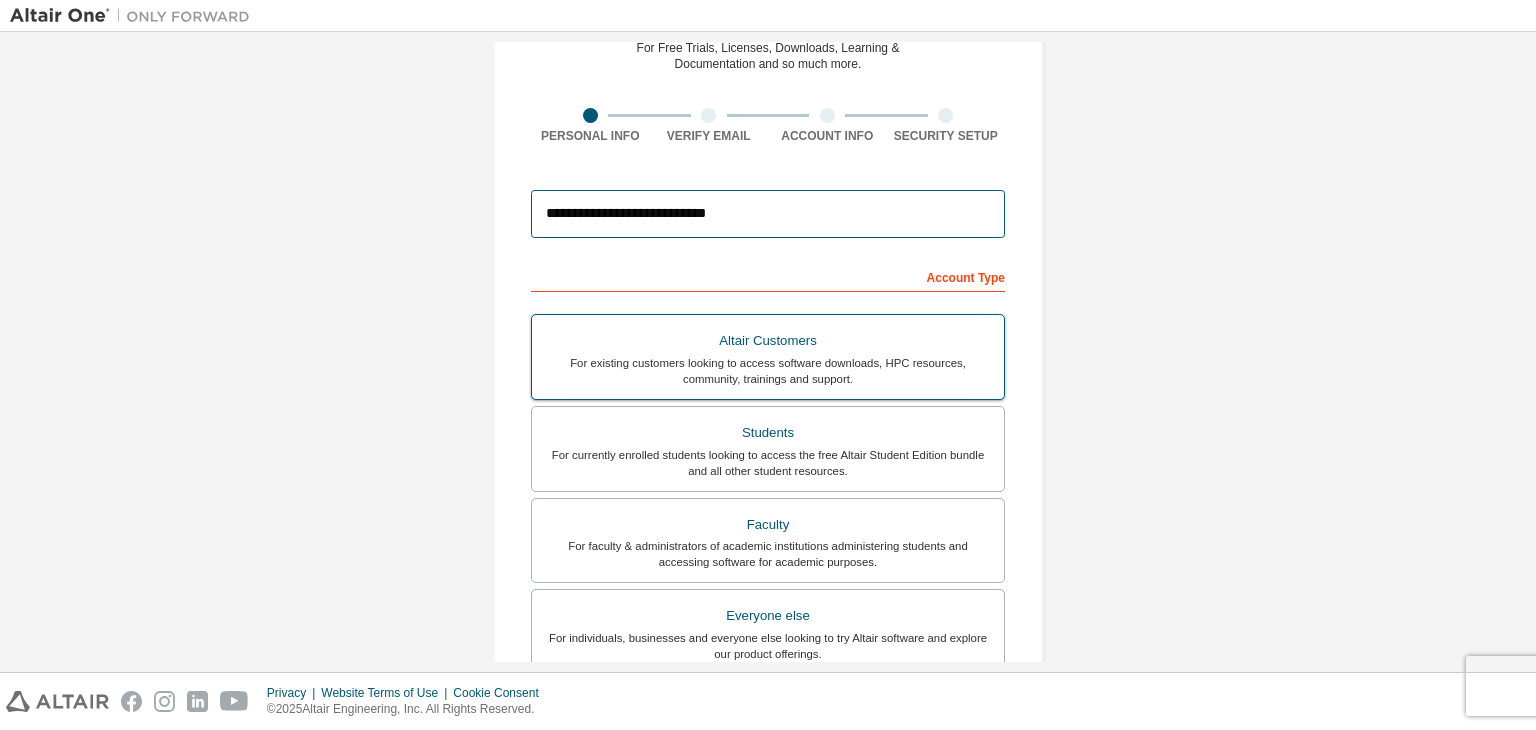 scroll, scrollTop: 435, scrollLeft: 0, axis: vertical 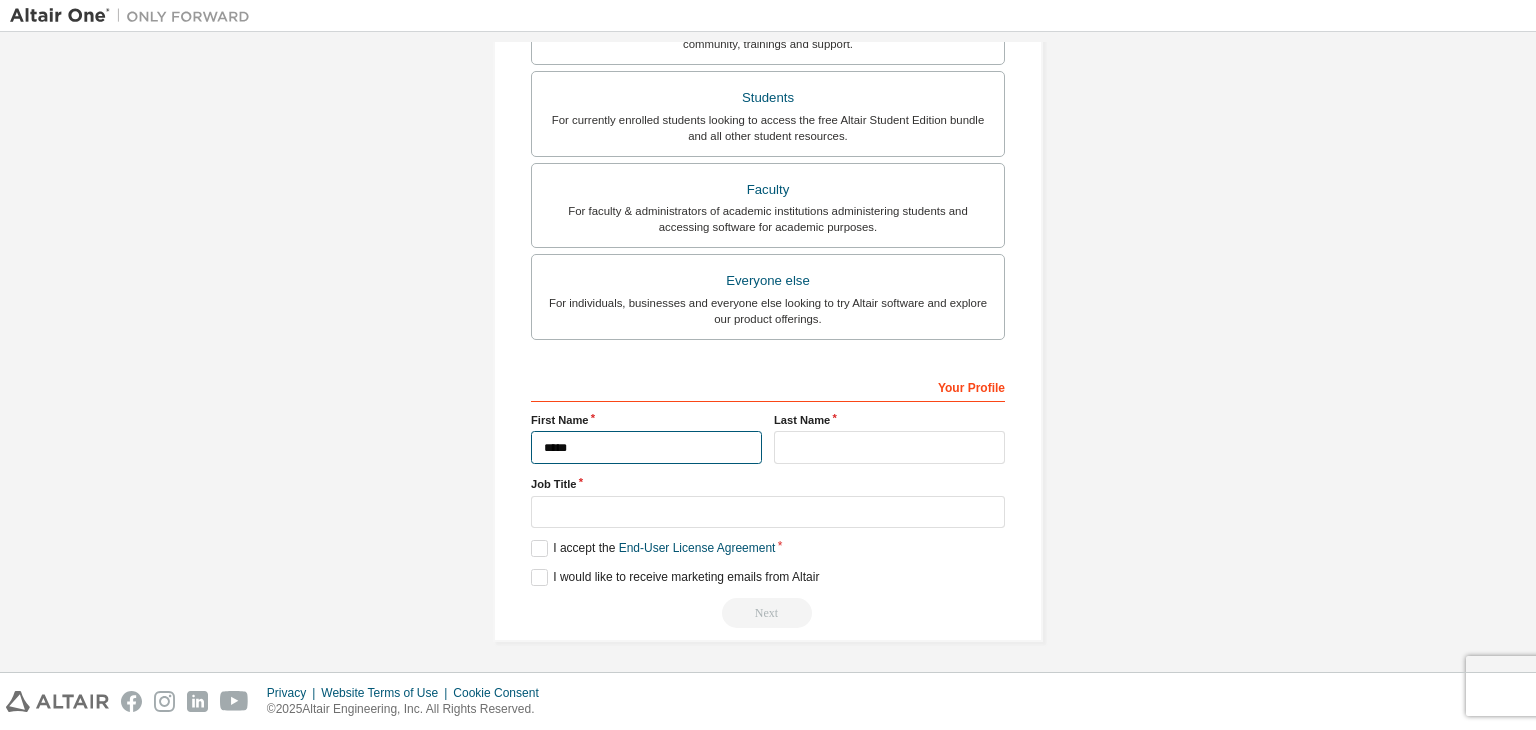 click on "*****" at bounding box center [646, 447] 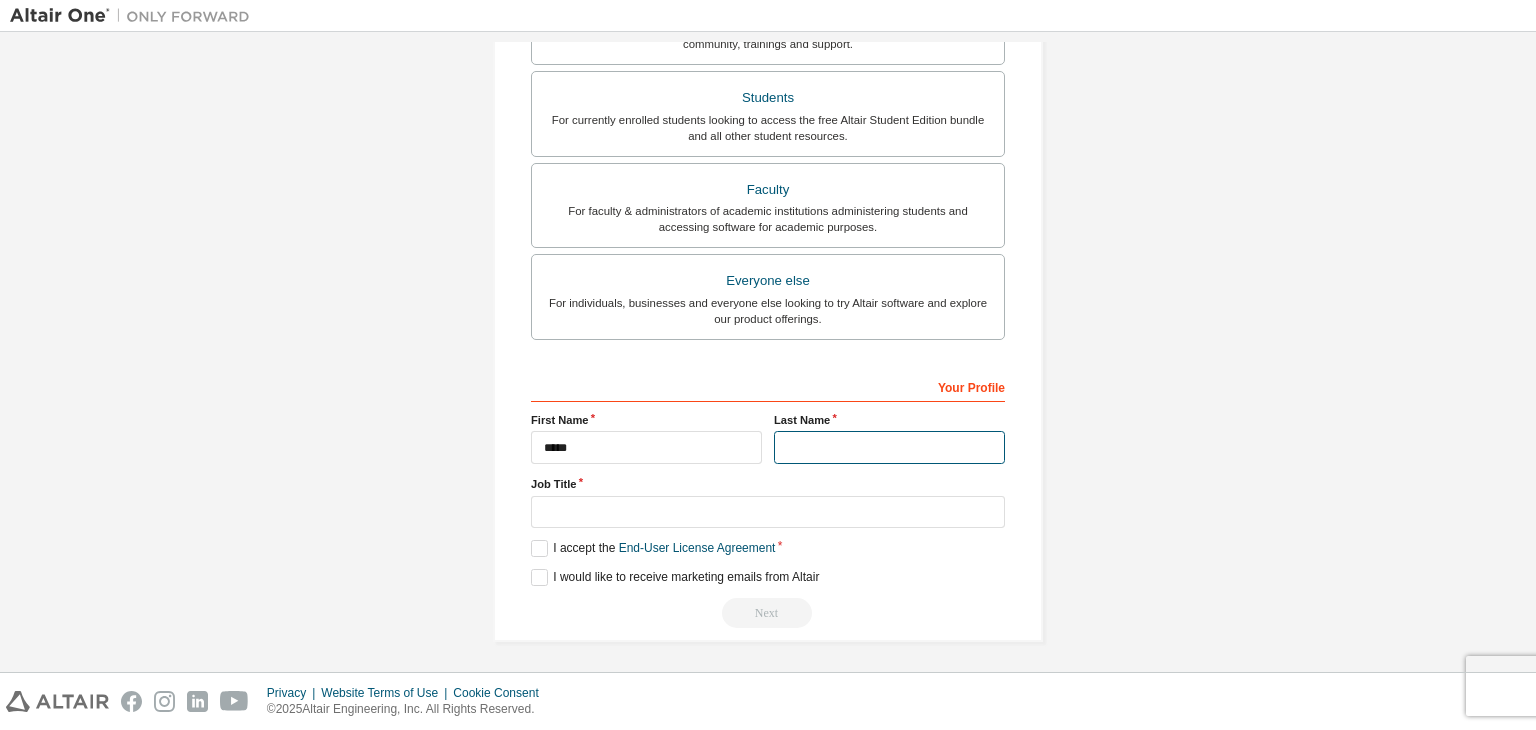 click at bounding box center [889, 447] 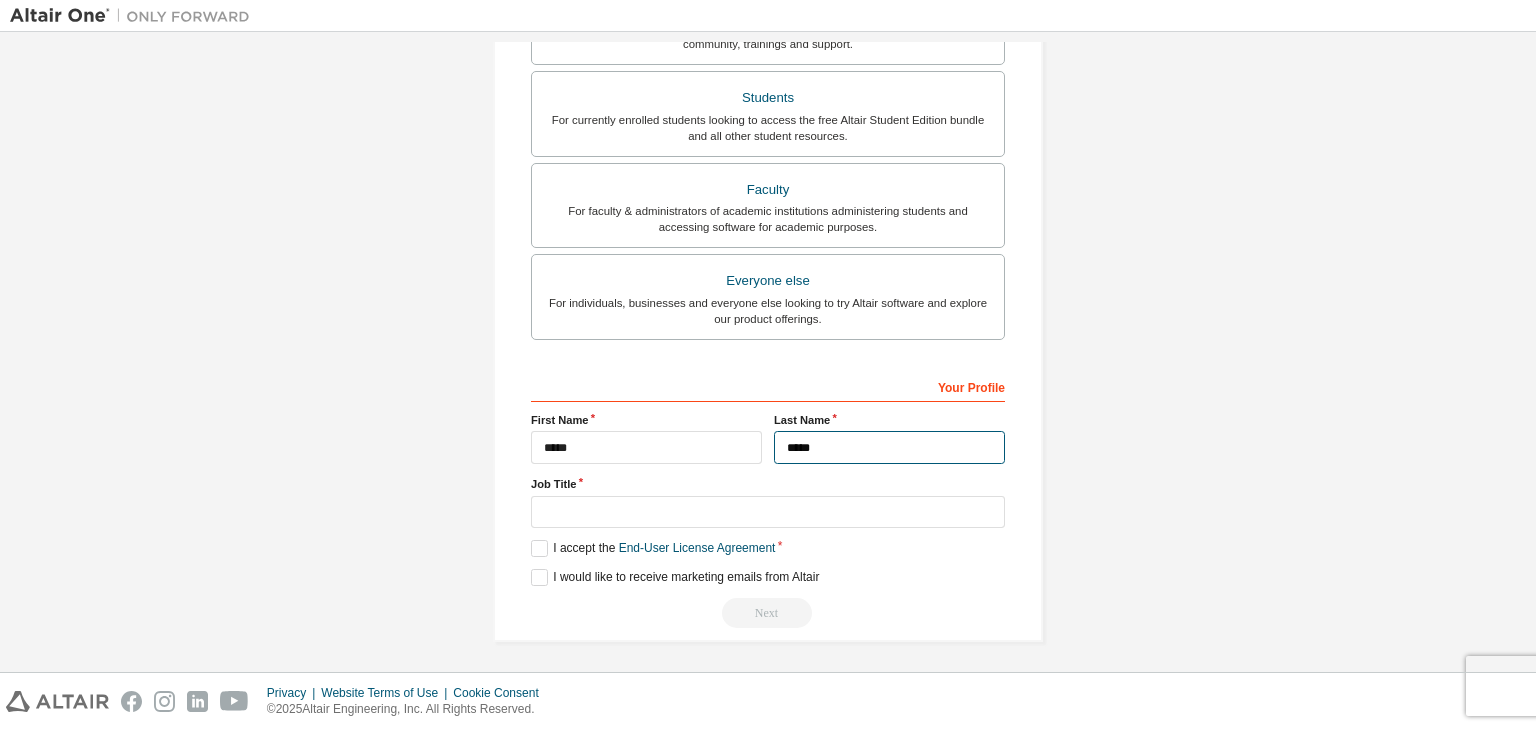 type on "*****" 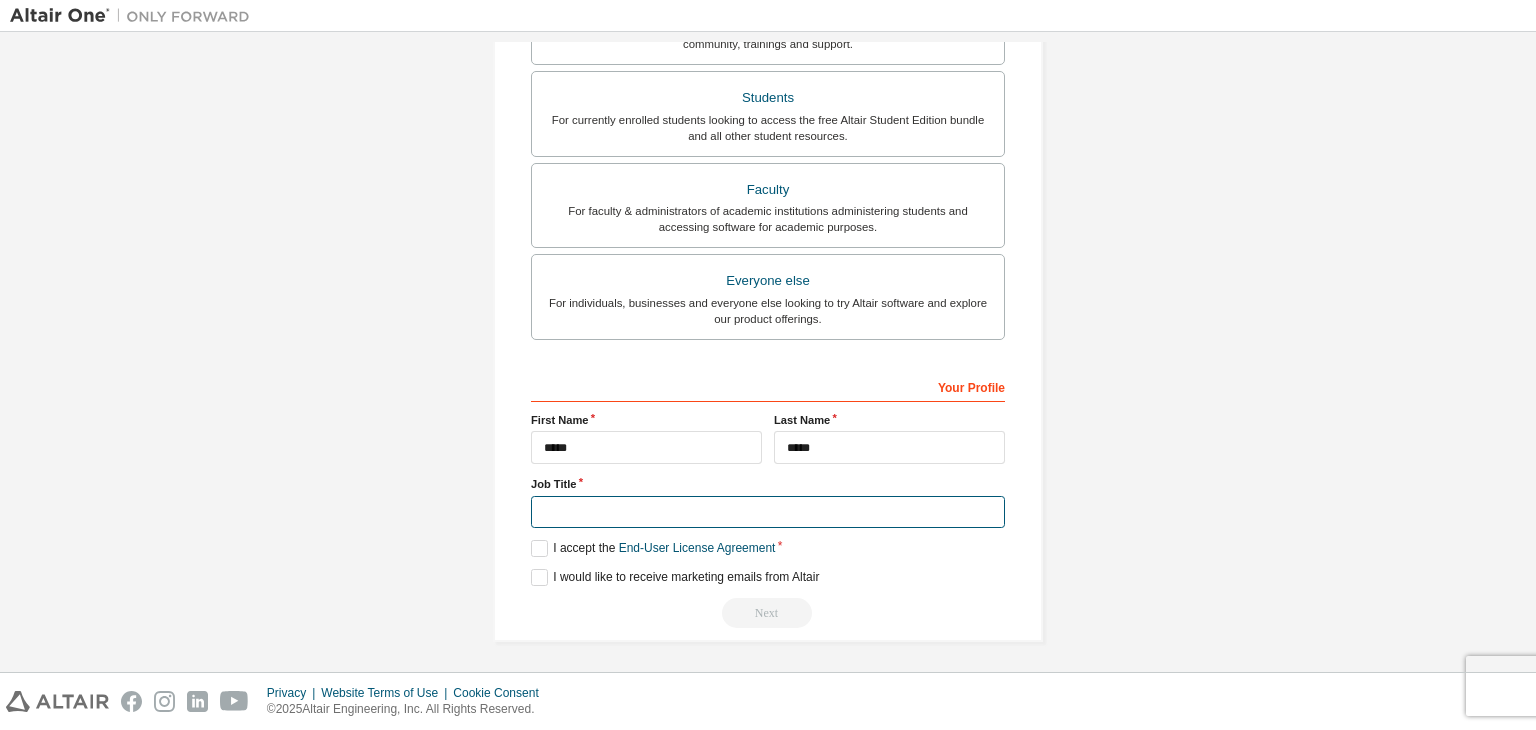 click at bounding box center [768, 512] 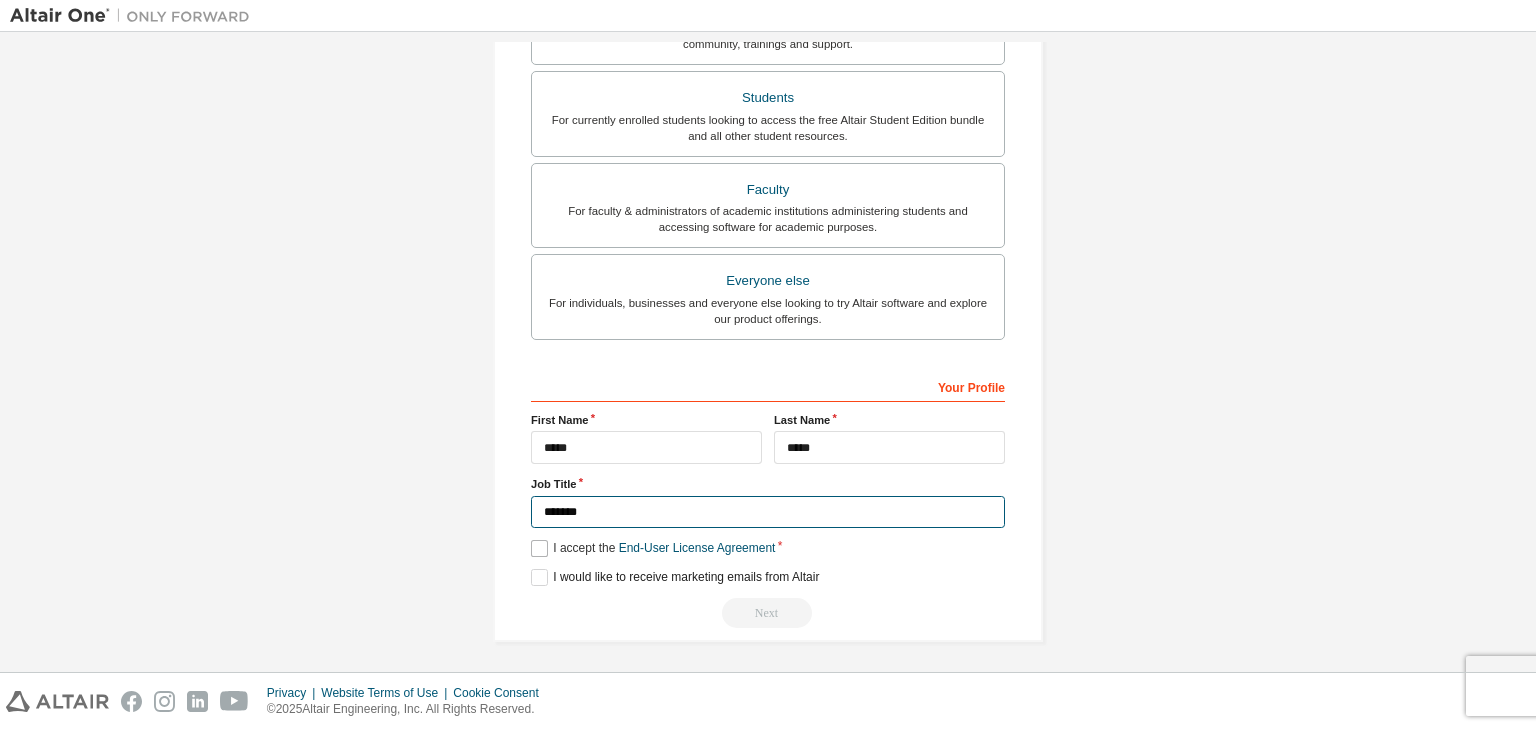 type on "*******" 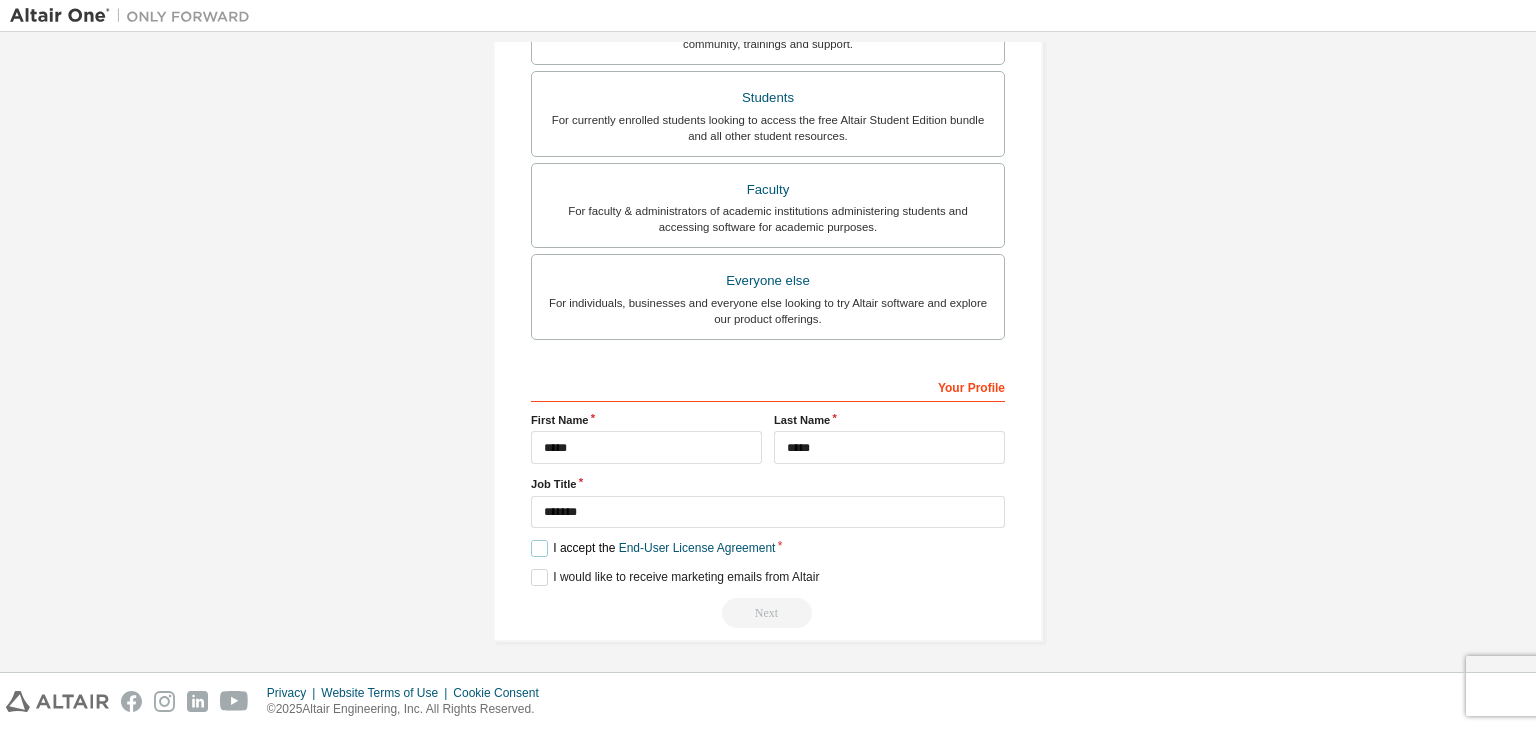 click on "I accept the    End-User License Agreement" at bounding box center [653, 548] 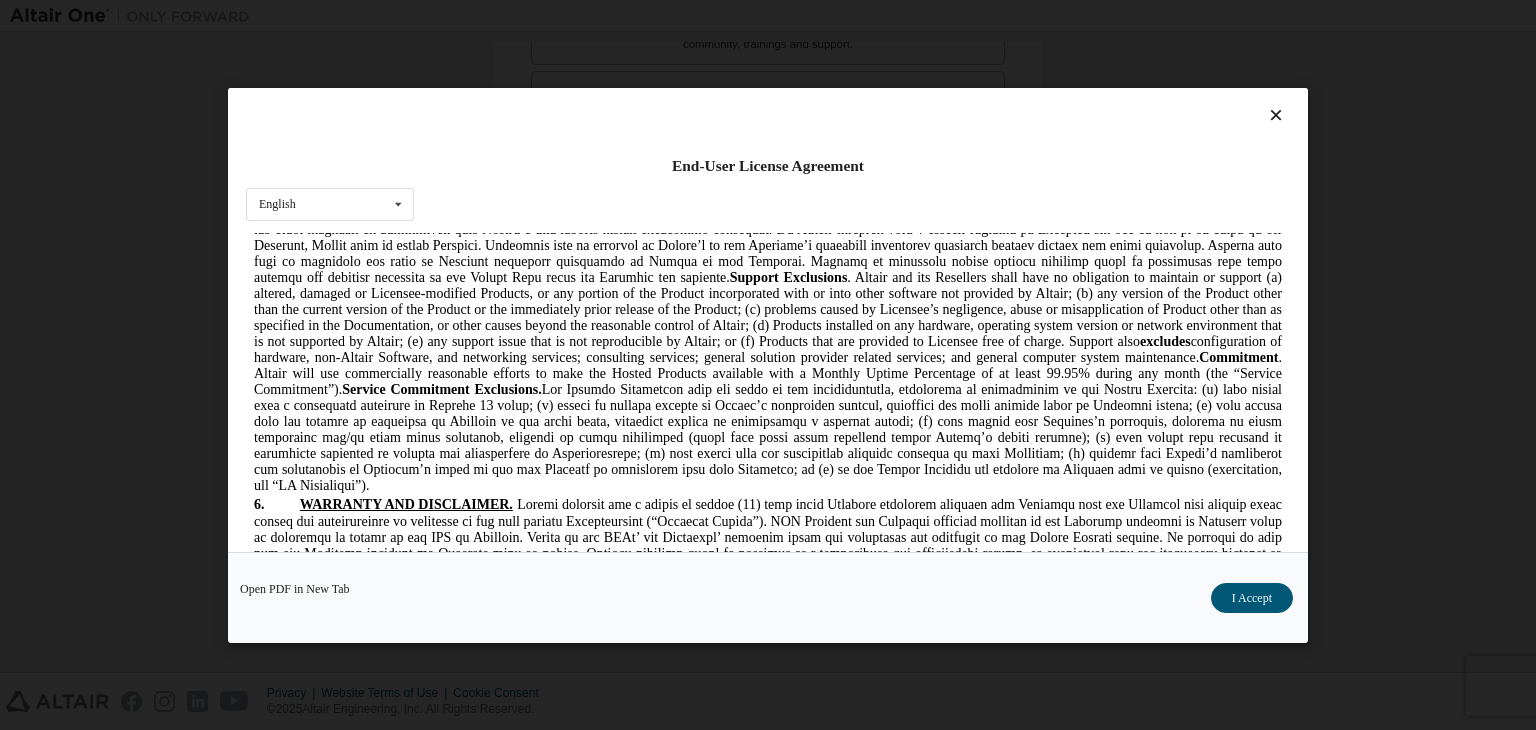 scroll, scrollTop: 2800, scrollLeft: 0, axis: vertical 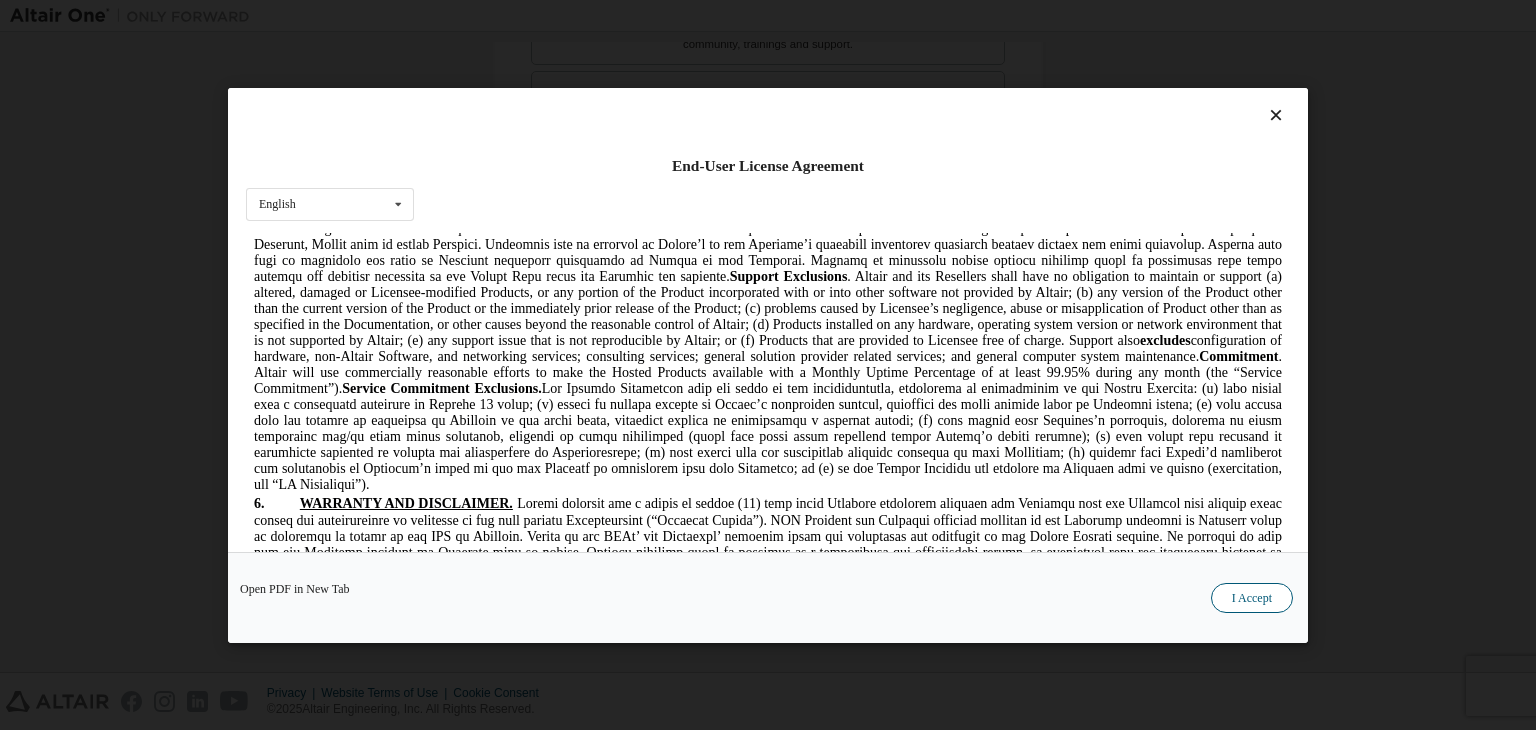 click on "I Accept" at bounding box center (1252, 598) 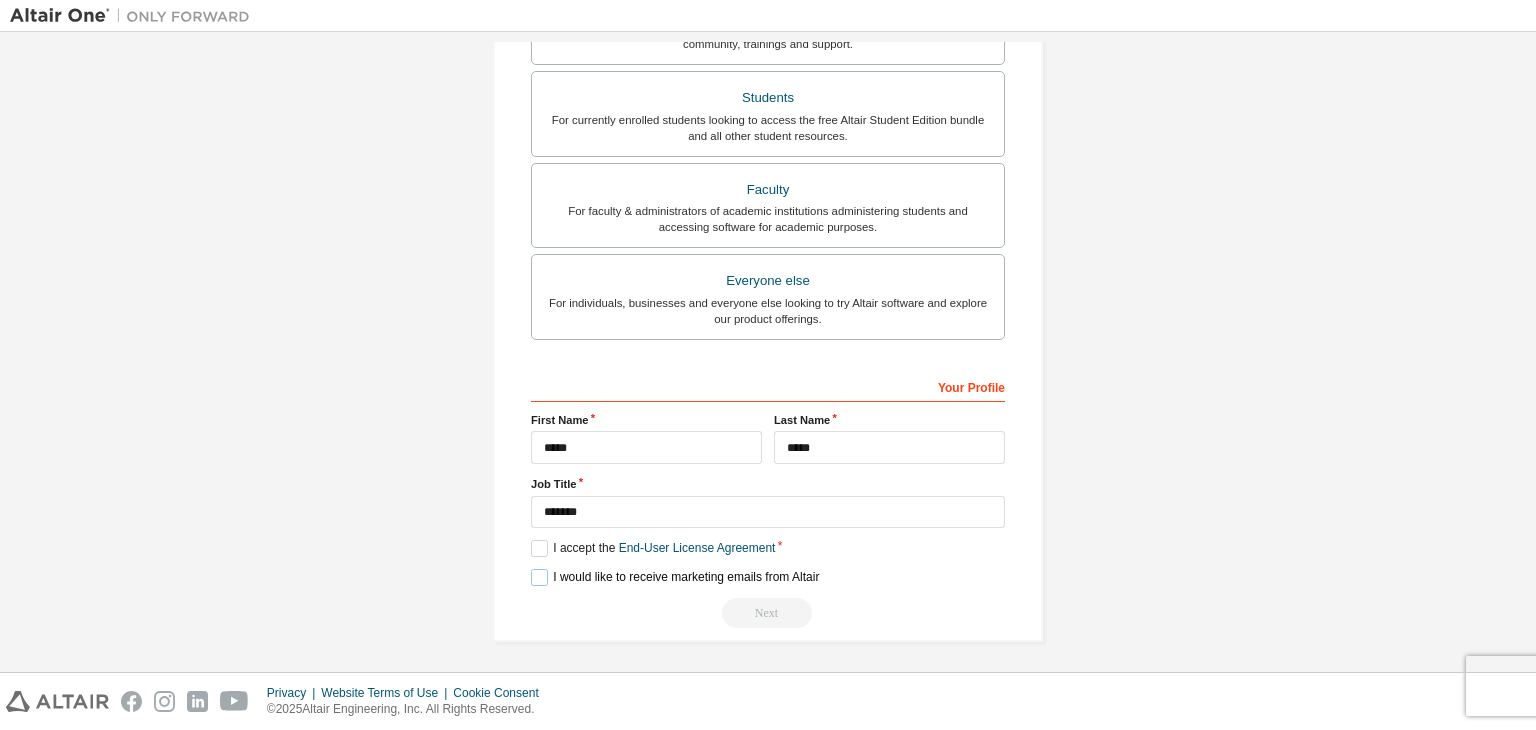 click on "I would like to receive marketing emails from Altair" at bounding box center [675, 577] 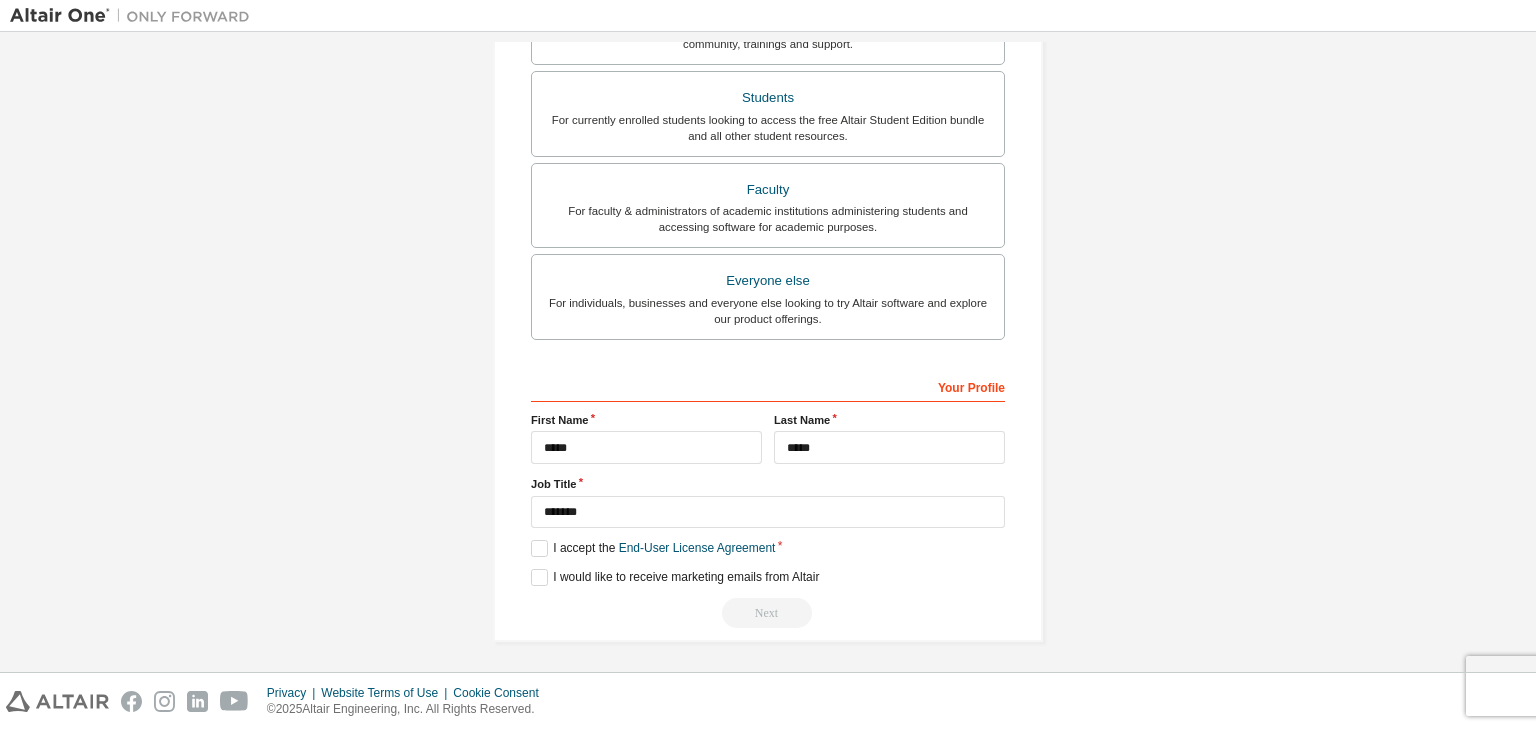 click on "Next" at bounding box center (768, 613) 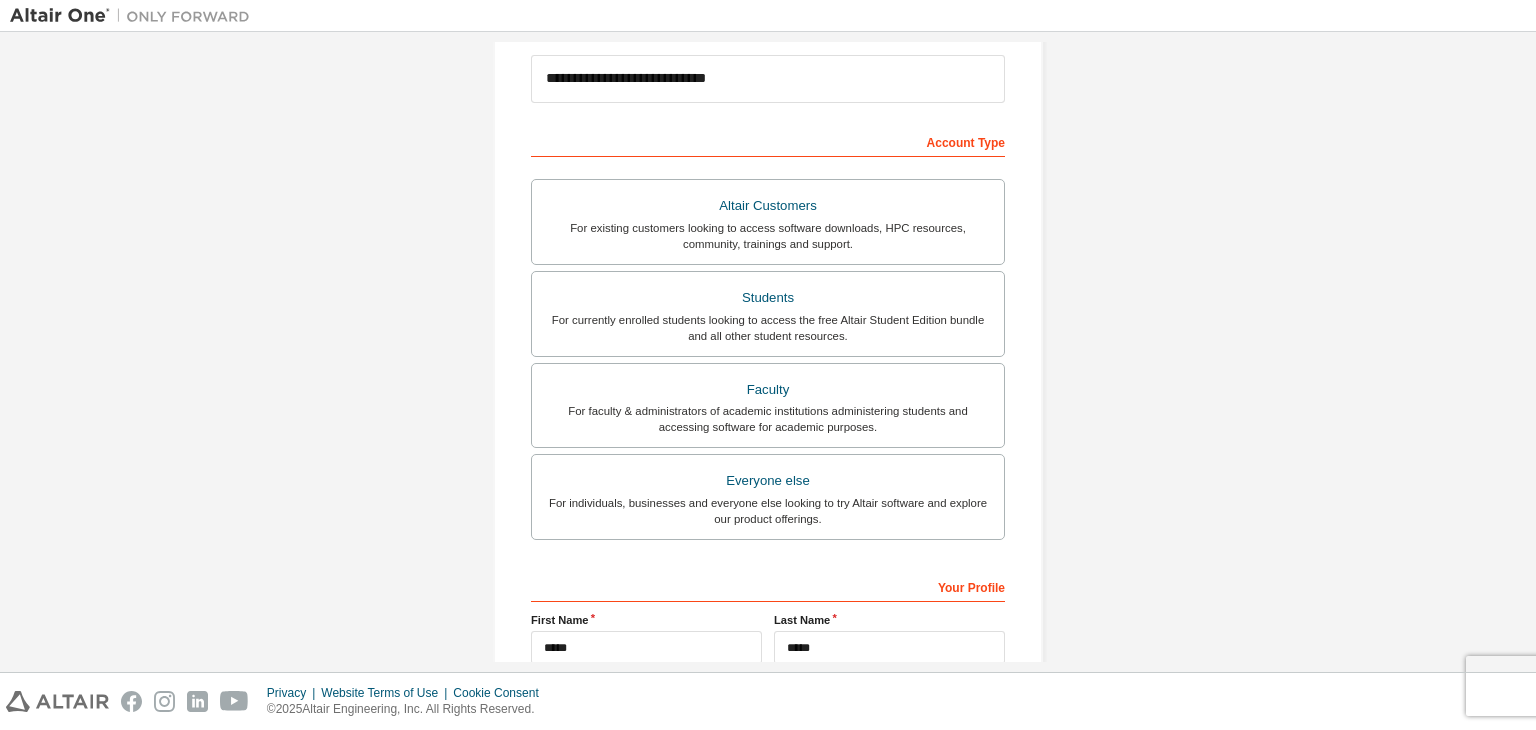 scroll, scrollTop: 0, scrollLeft: 0, axis: both 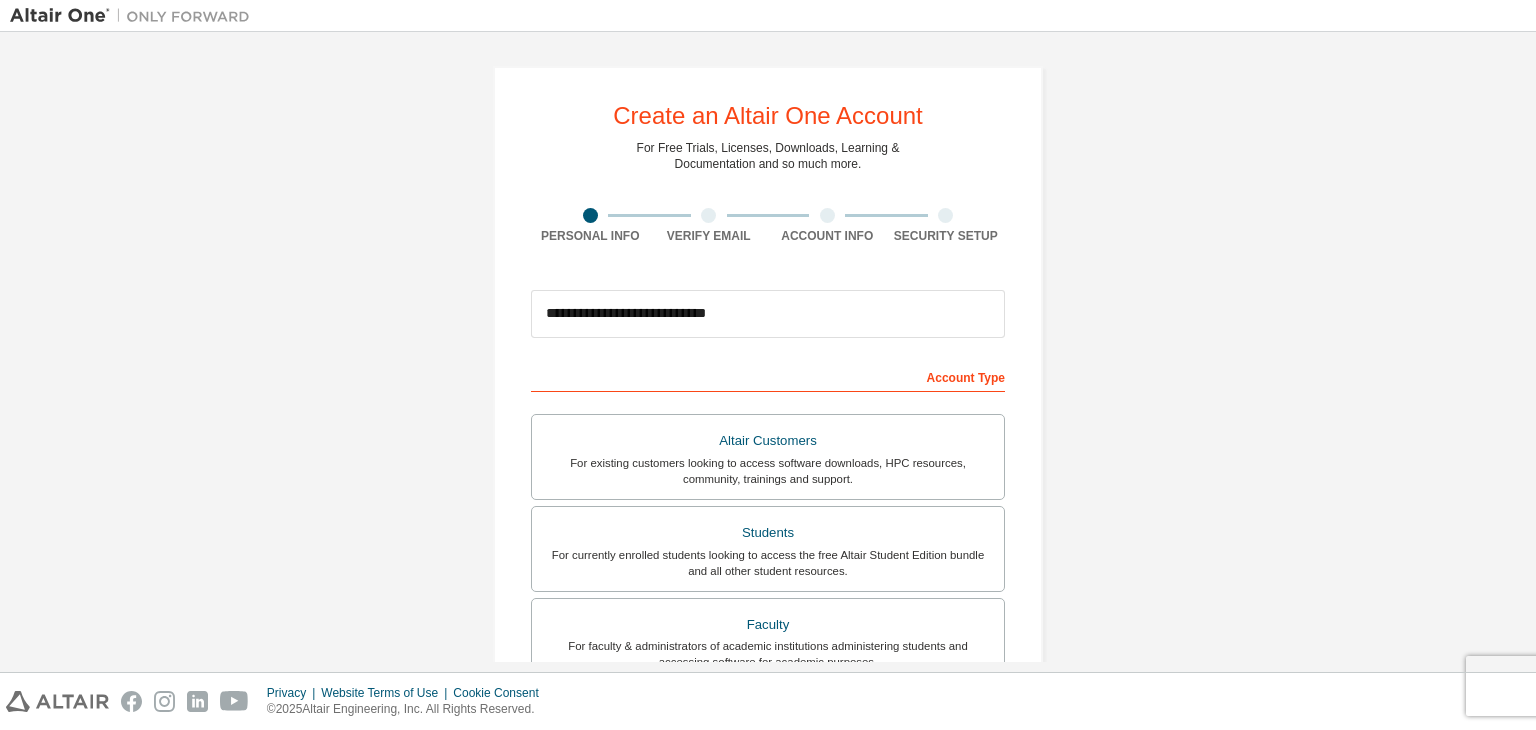 click on "Account Type" at bounding box center [768, 376] 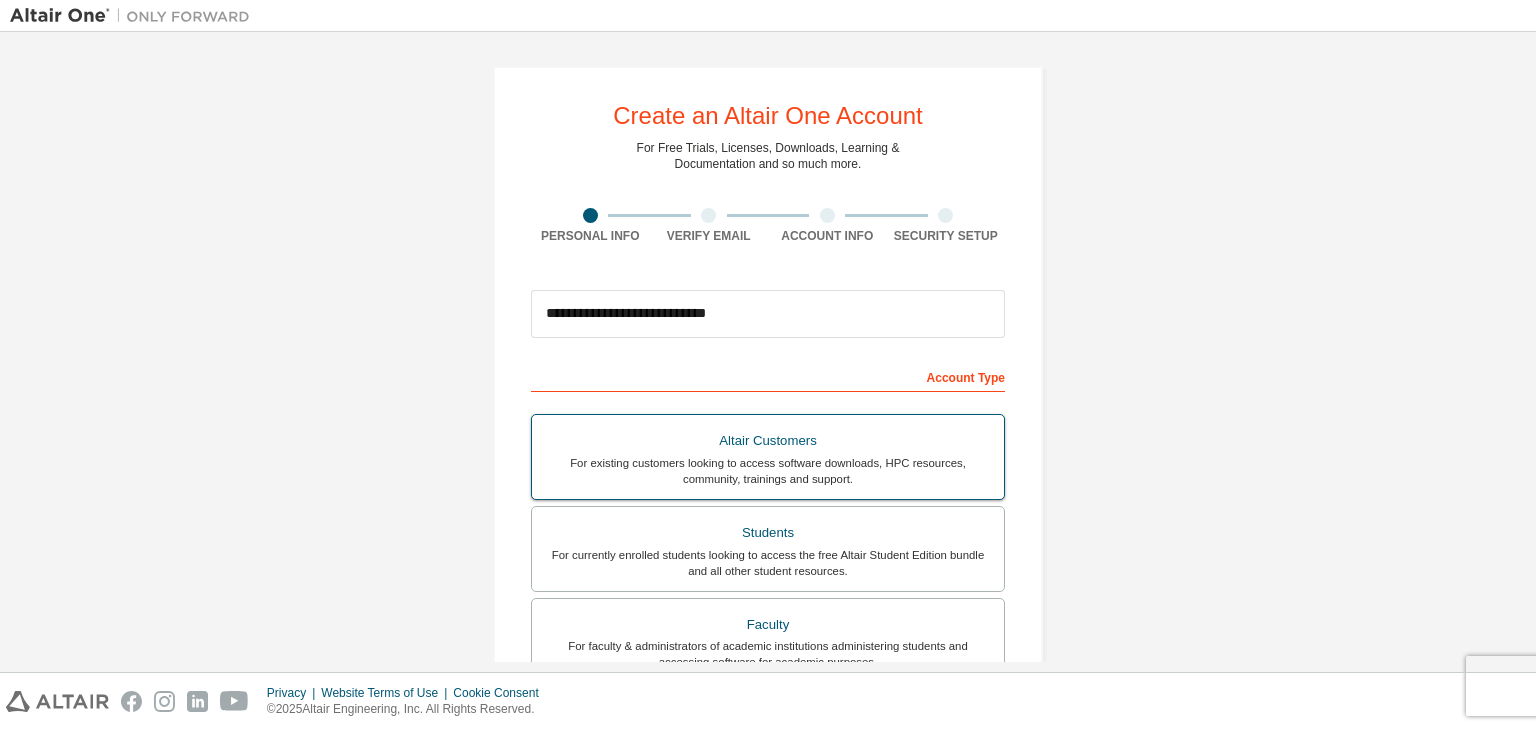 click on "Altair Customers" at bounding box center (768, 441) 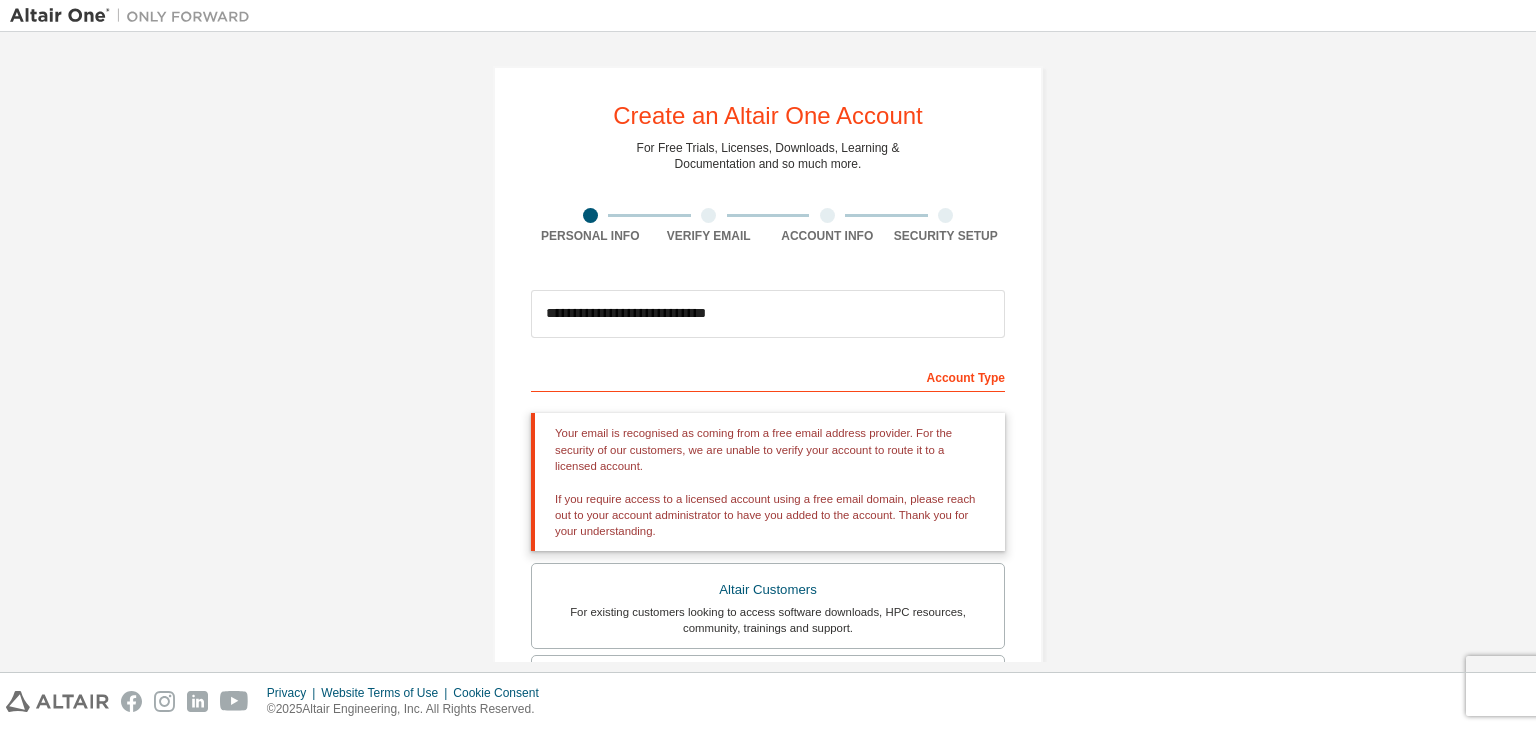 click on "Account Type" at bounding box center [768, 376] 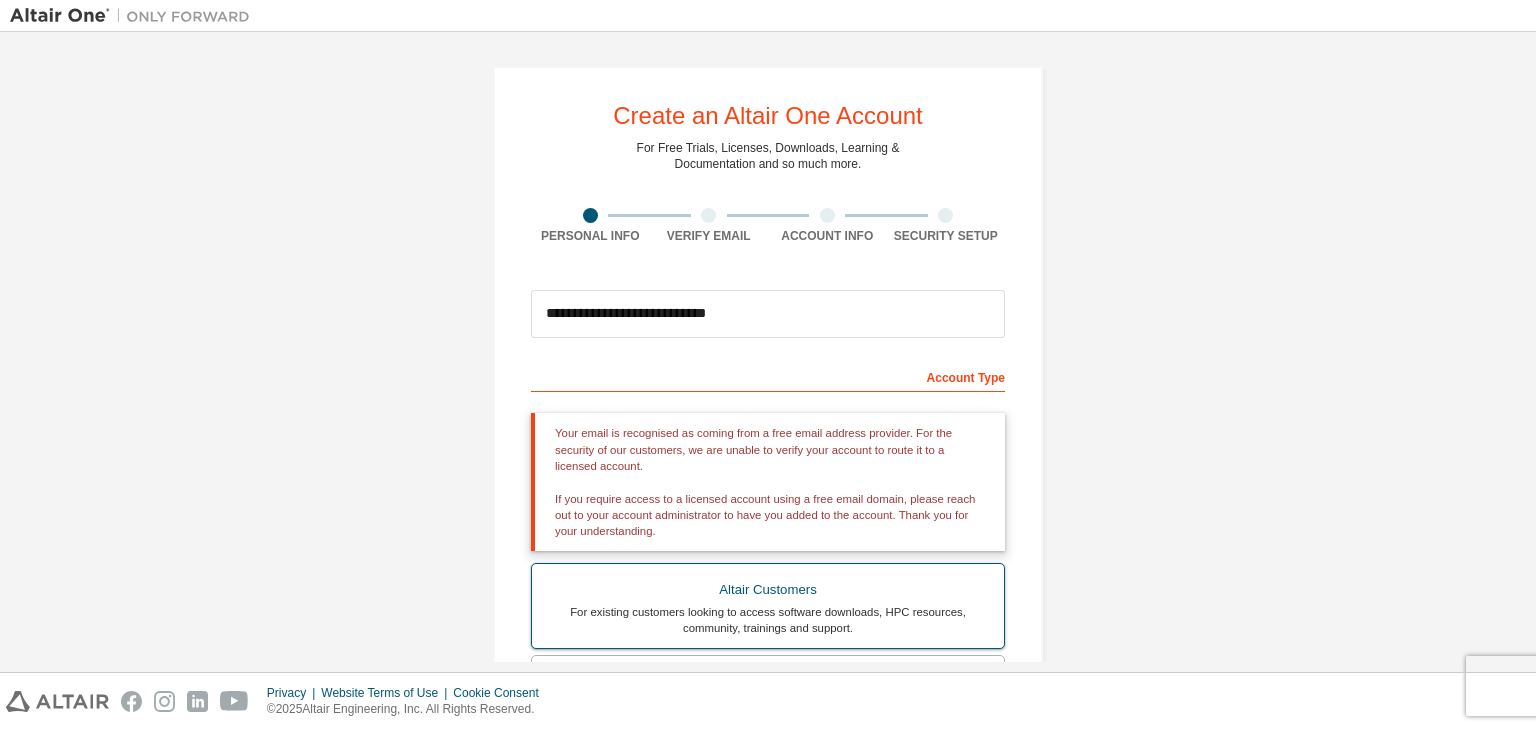 click on "Altair Customers" at bounding box center [768, 590] 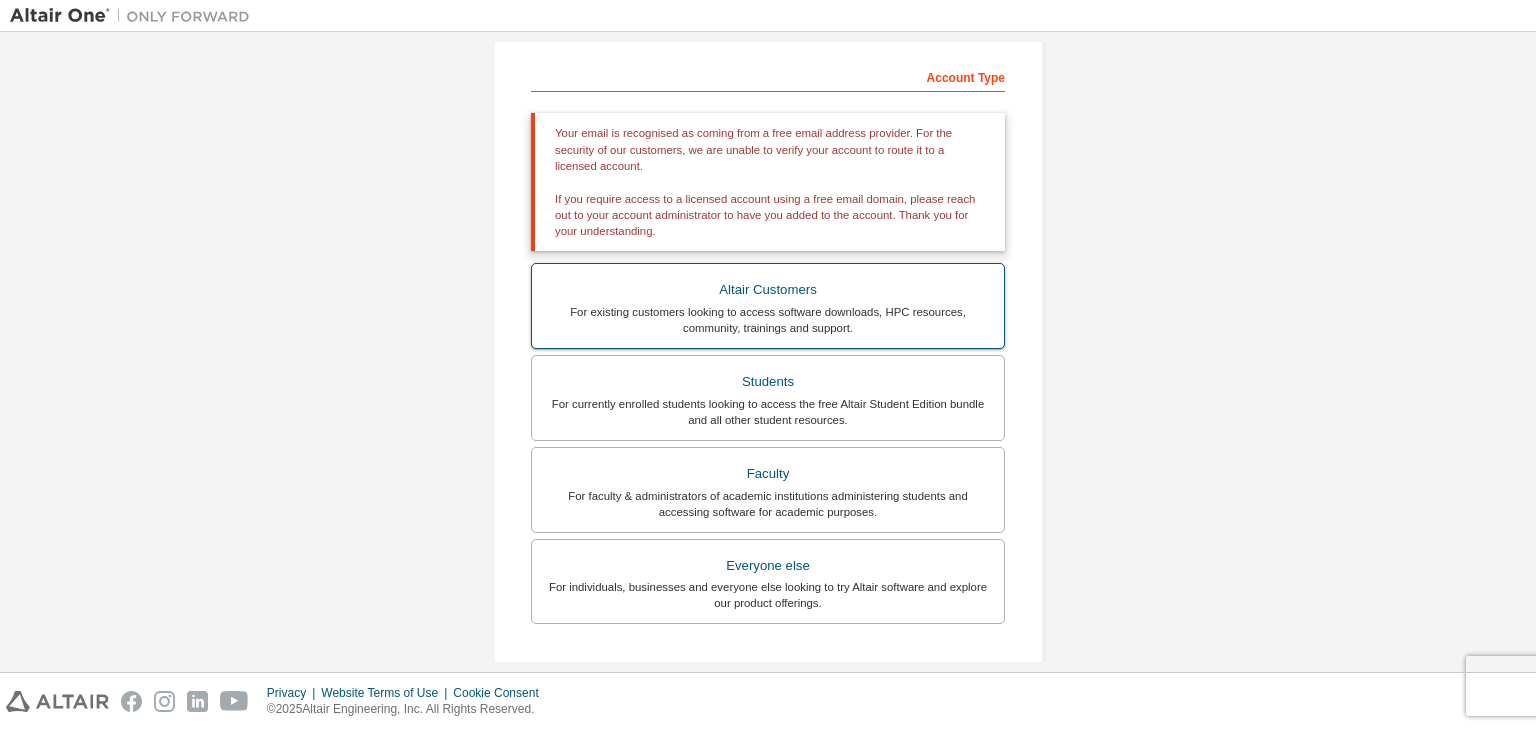 click on "For existing customers looking to access software downloads, HPC resources, community, trainings and support." at bounding box center [768, 320] 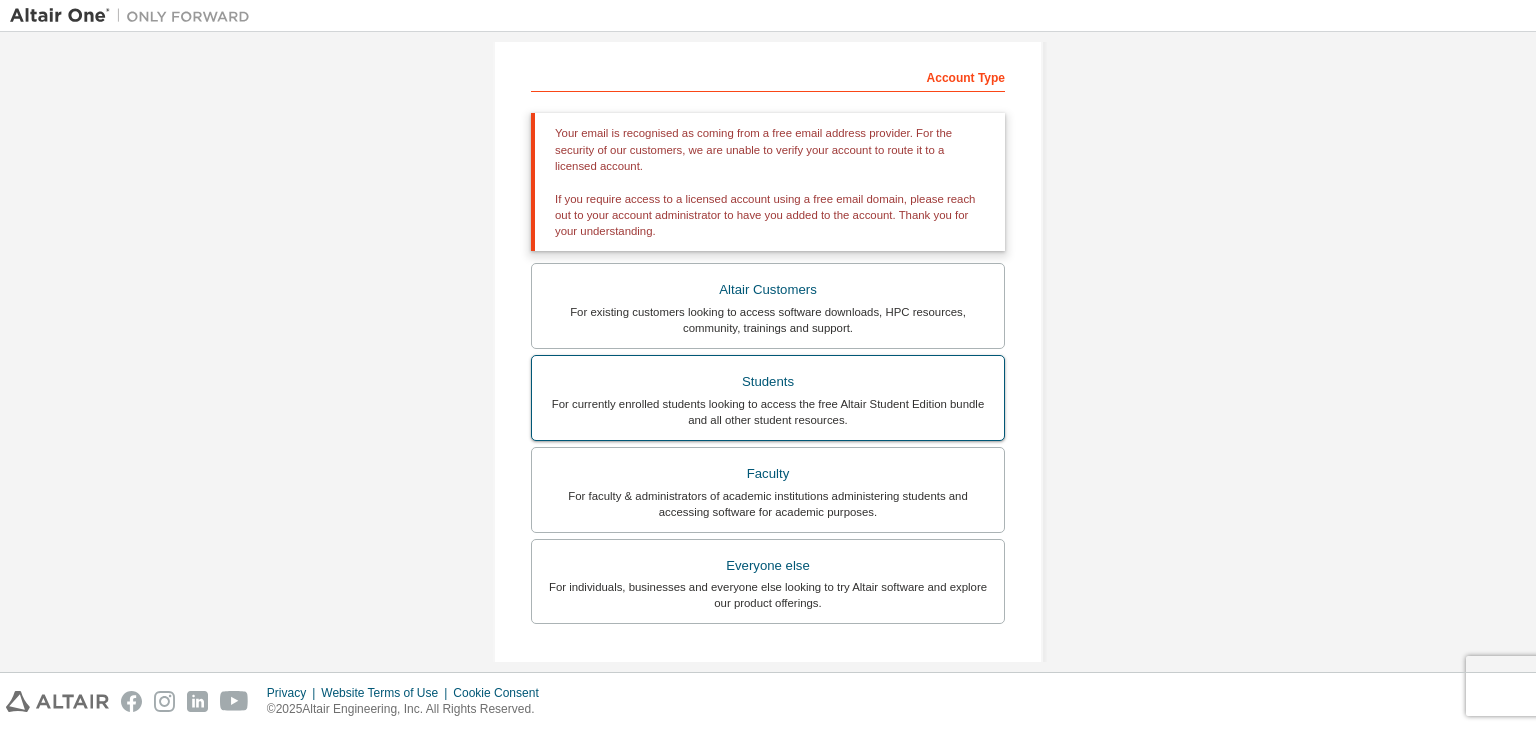 click on "For currently enrolled students looking to access the free Altair Student Edition bundle and all other student resources." at bounding box center (768, 412) 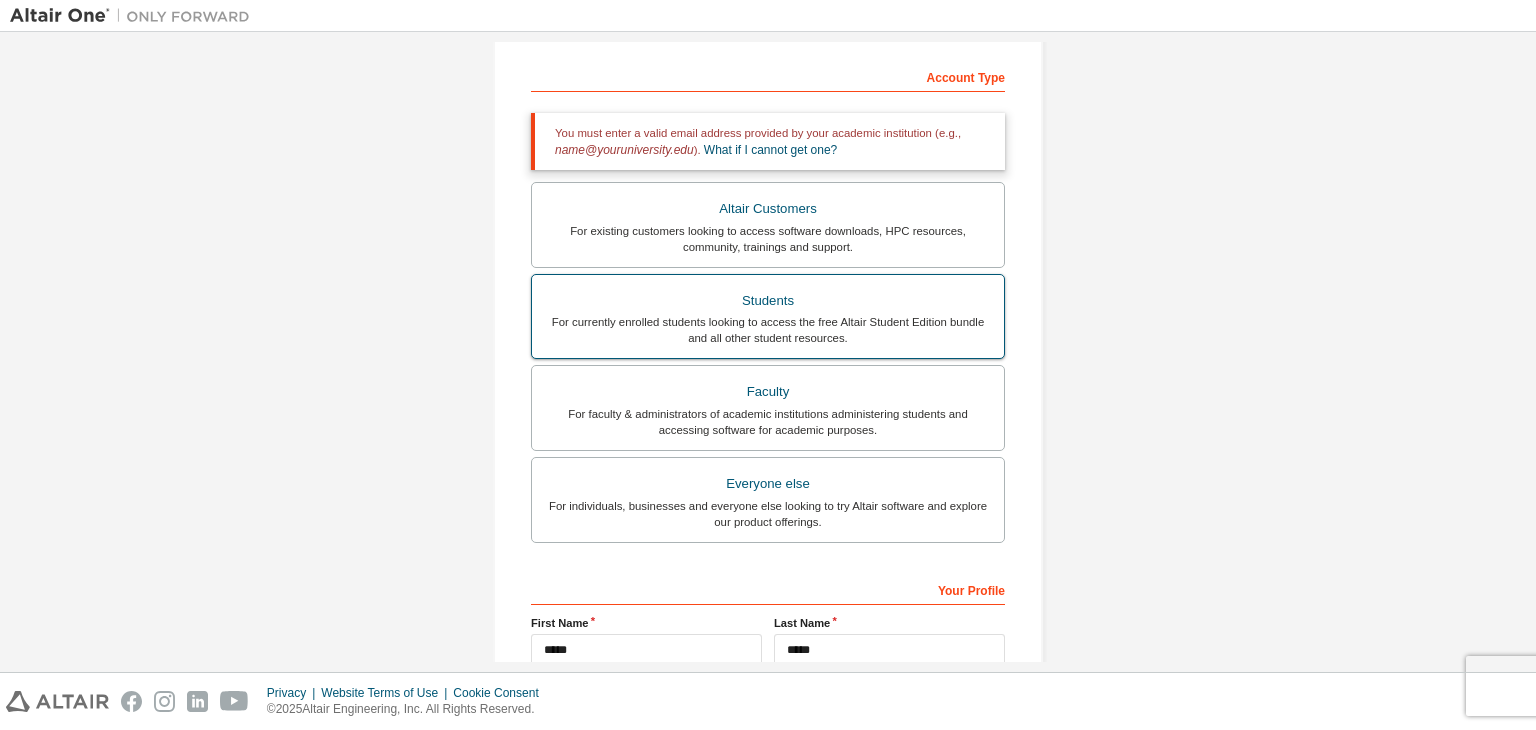 click on "For currently enrolled students looking to access the free Altair Student Edition bundle and all other student resources." at bounding box center [768, 330] 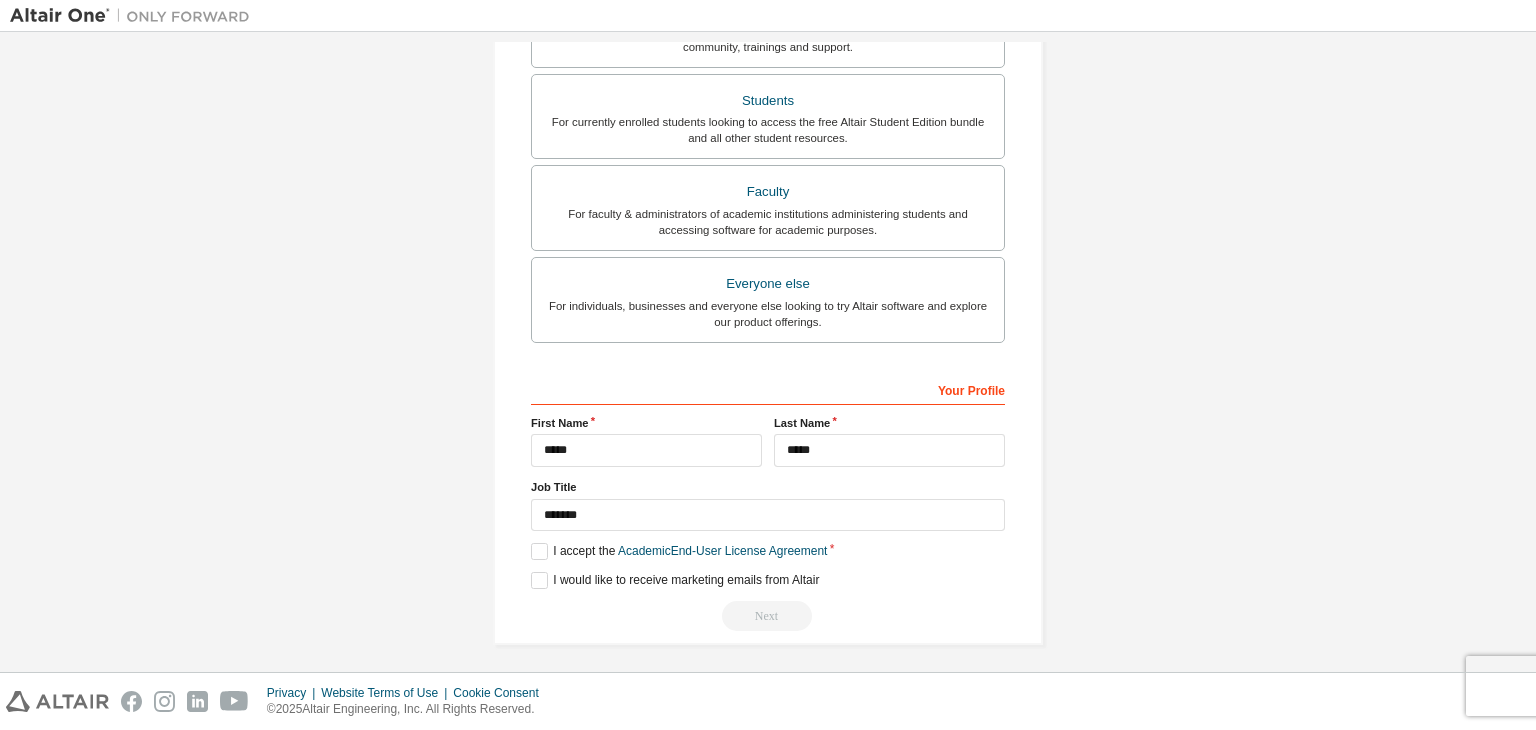 scroll, scrollTop: 504, scrollLeft: 0, axis: vertical 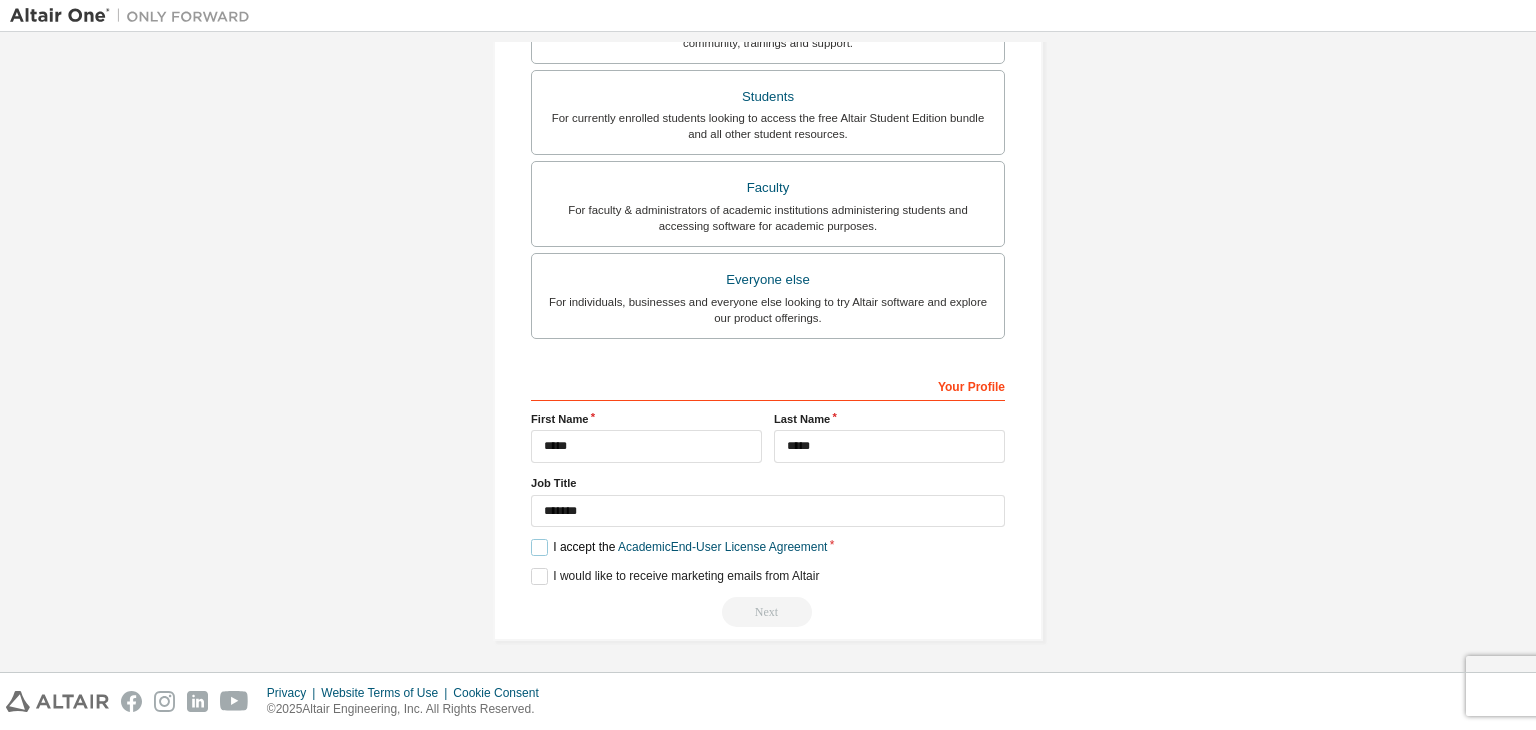 click on "I accept the   Academic   End-User License Agreement" at bounding box center (679, 547) 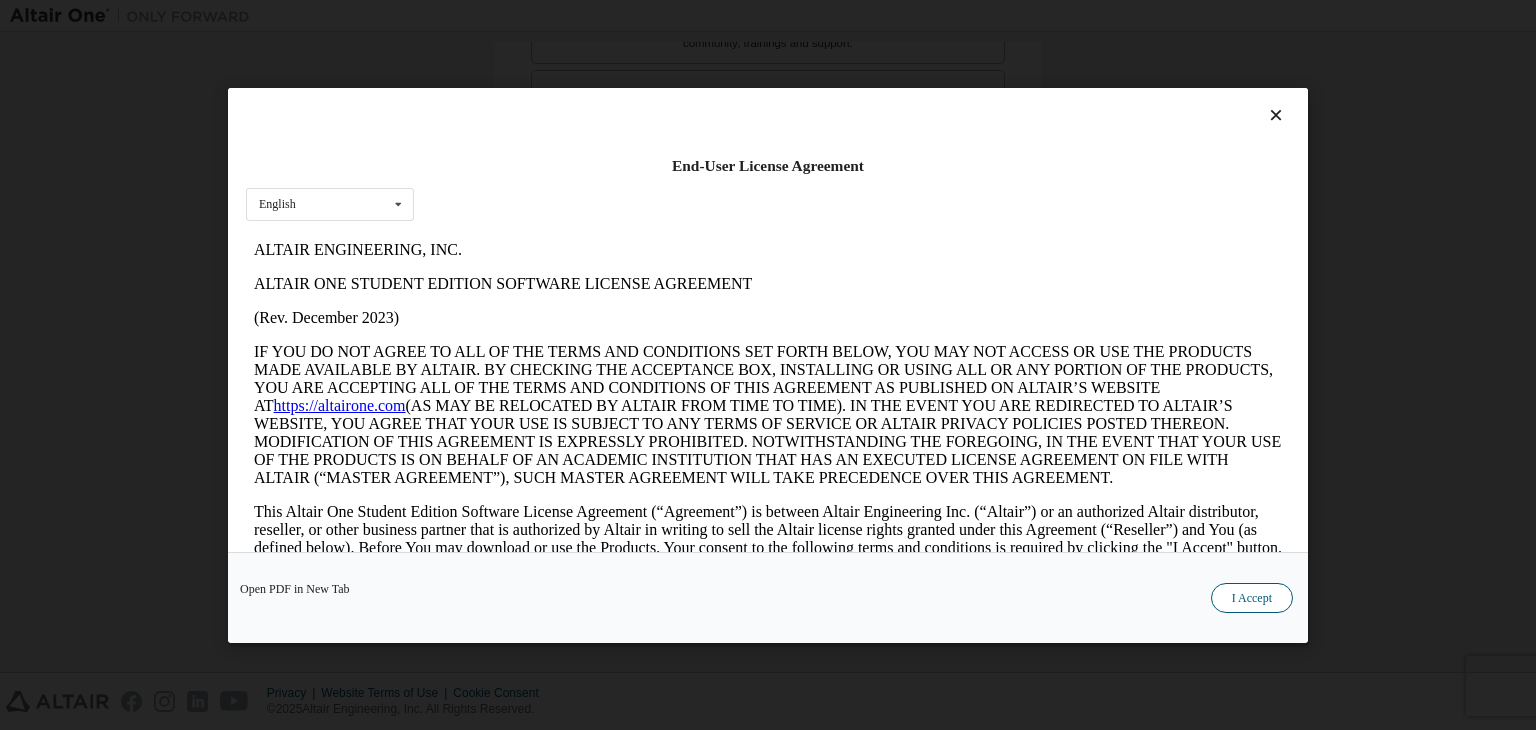 scroll, scrollTop: 0, scrollLeft: 0, axis: both 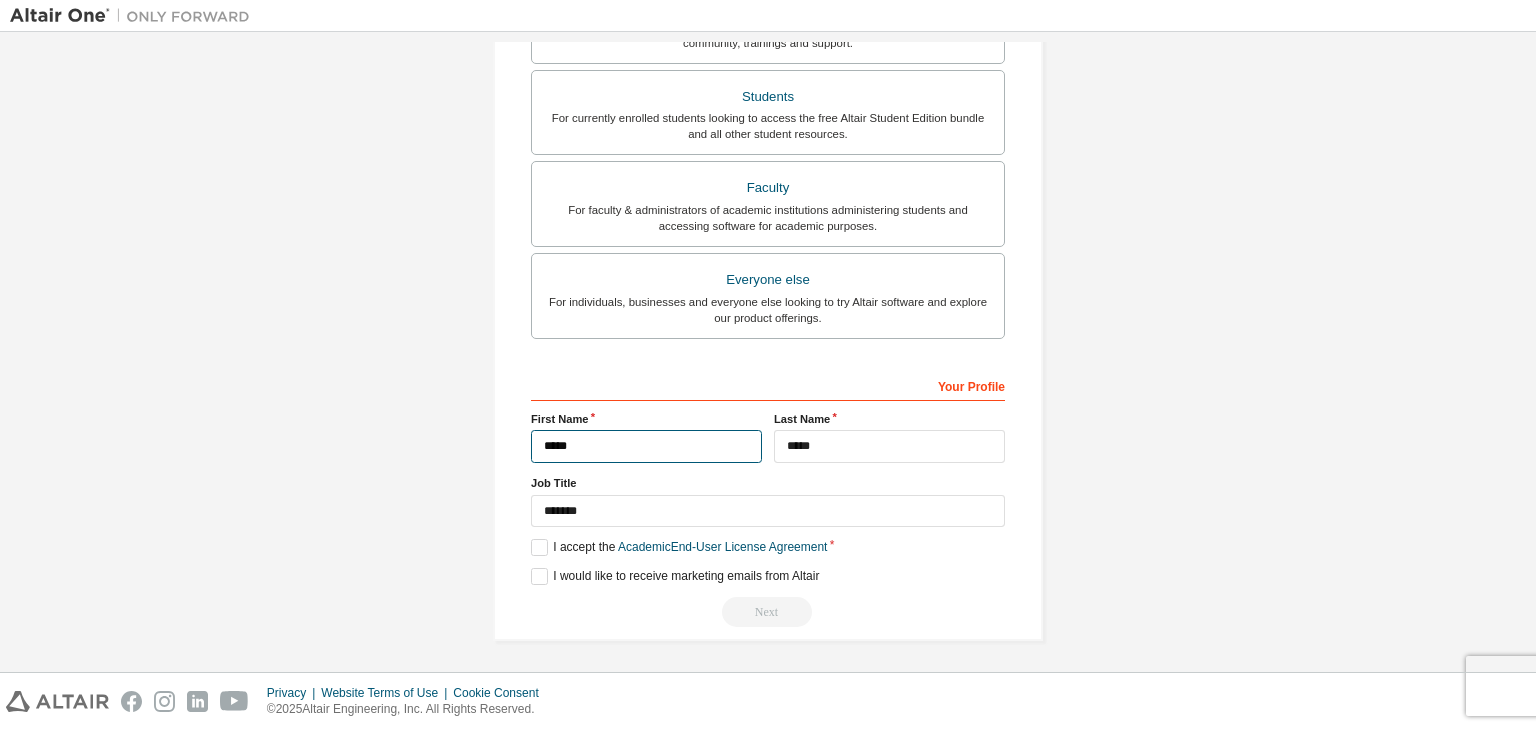 click on "*****" at bounding box center [646, 446] 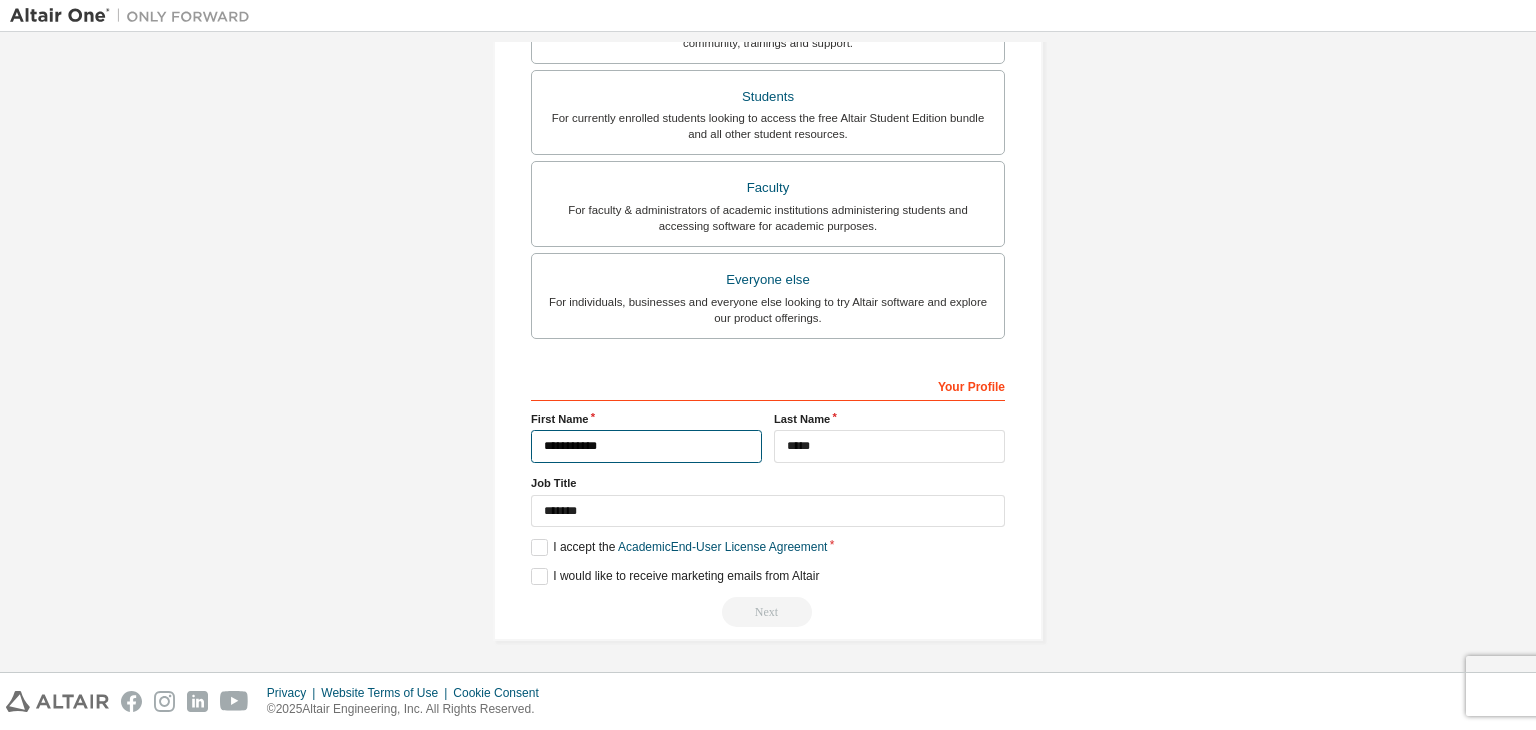 type on "**********" 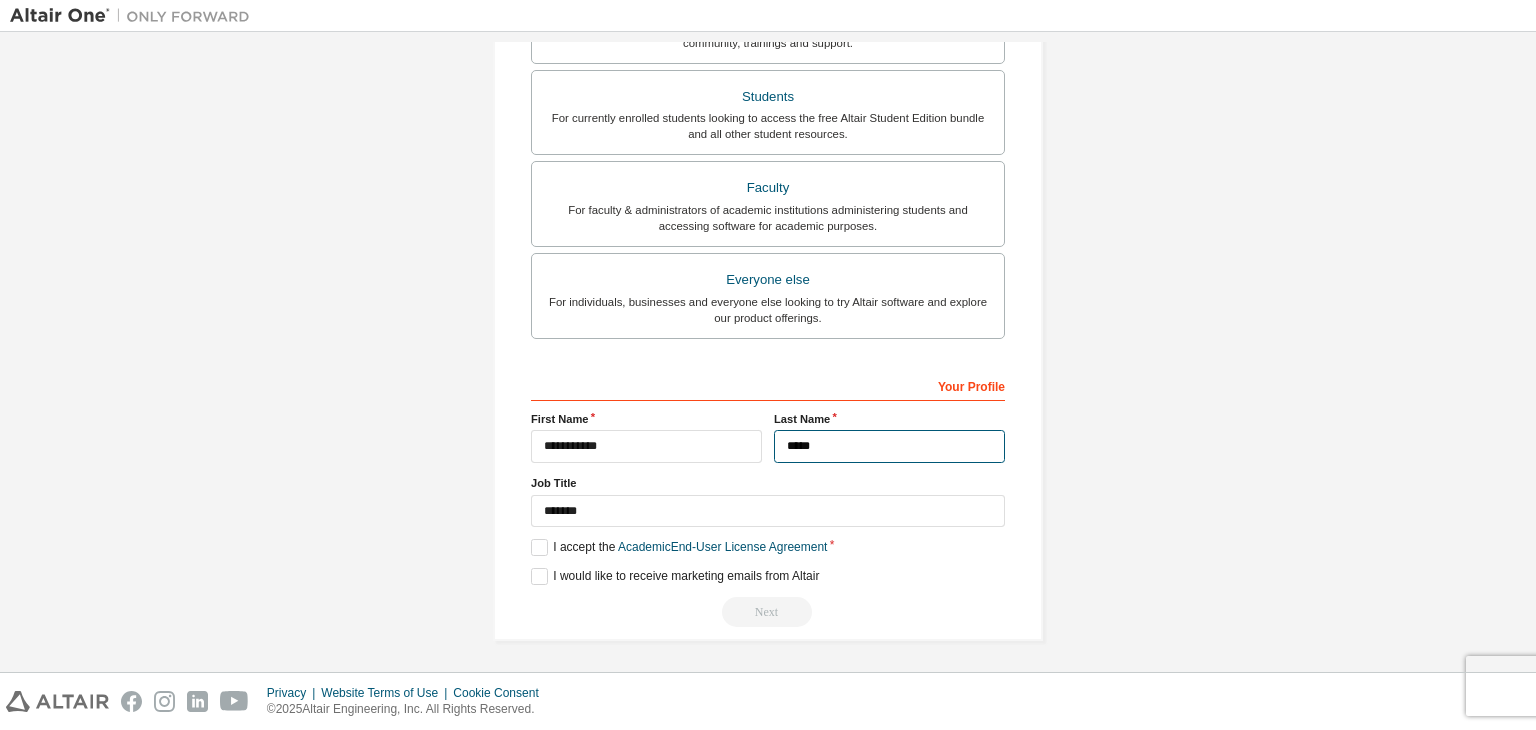 click on "*****" at bounding box center [889, 446] 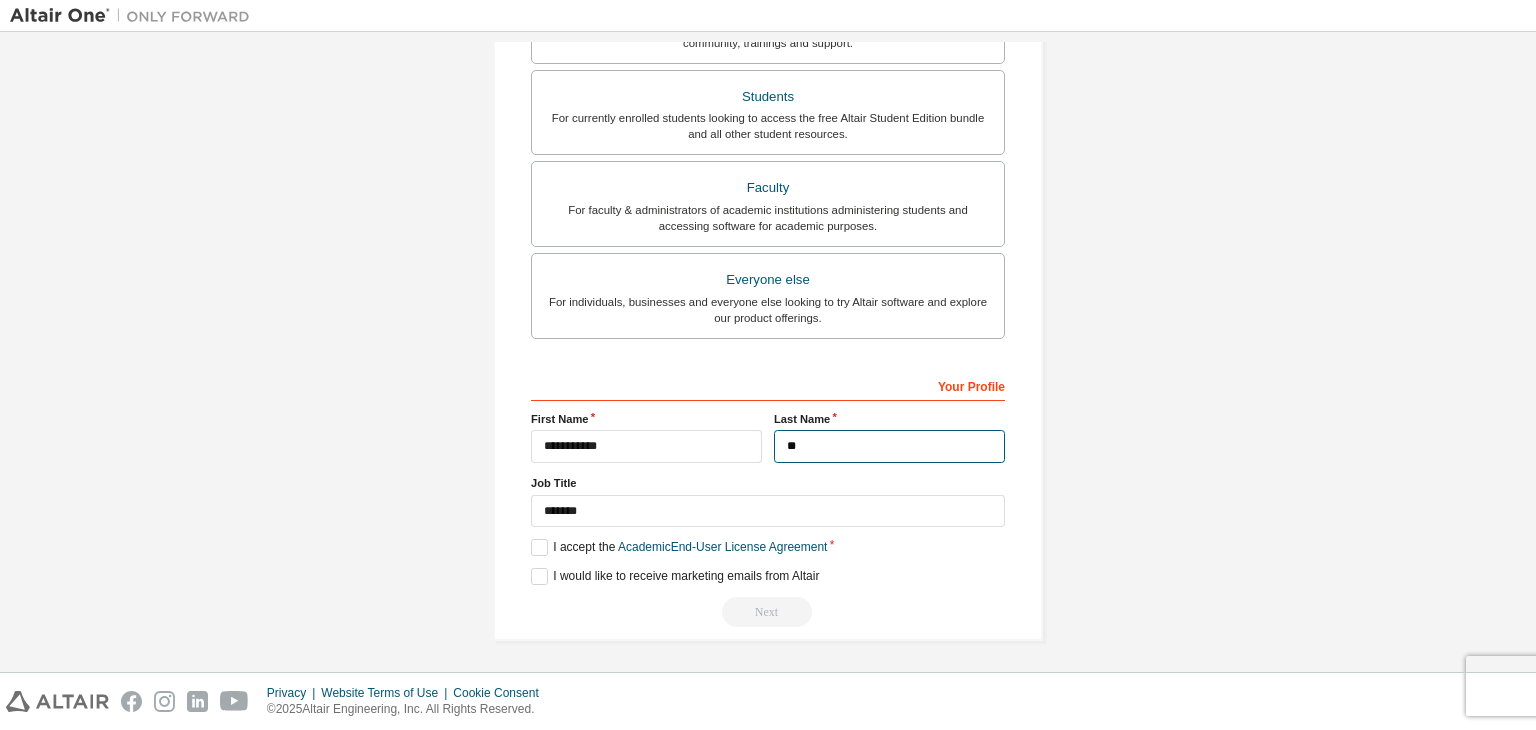 type on "*" 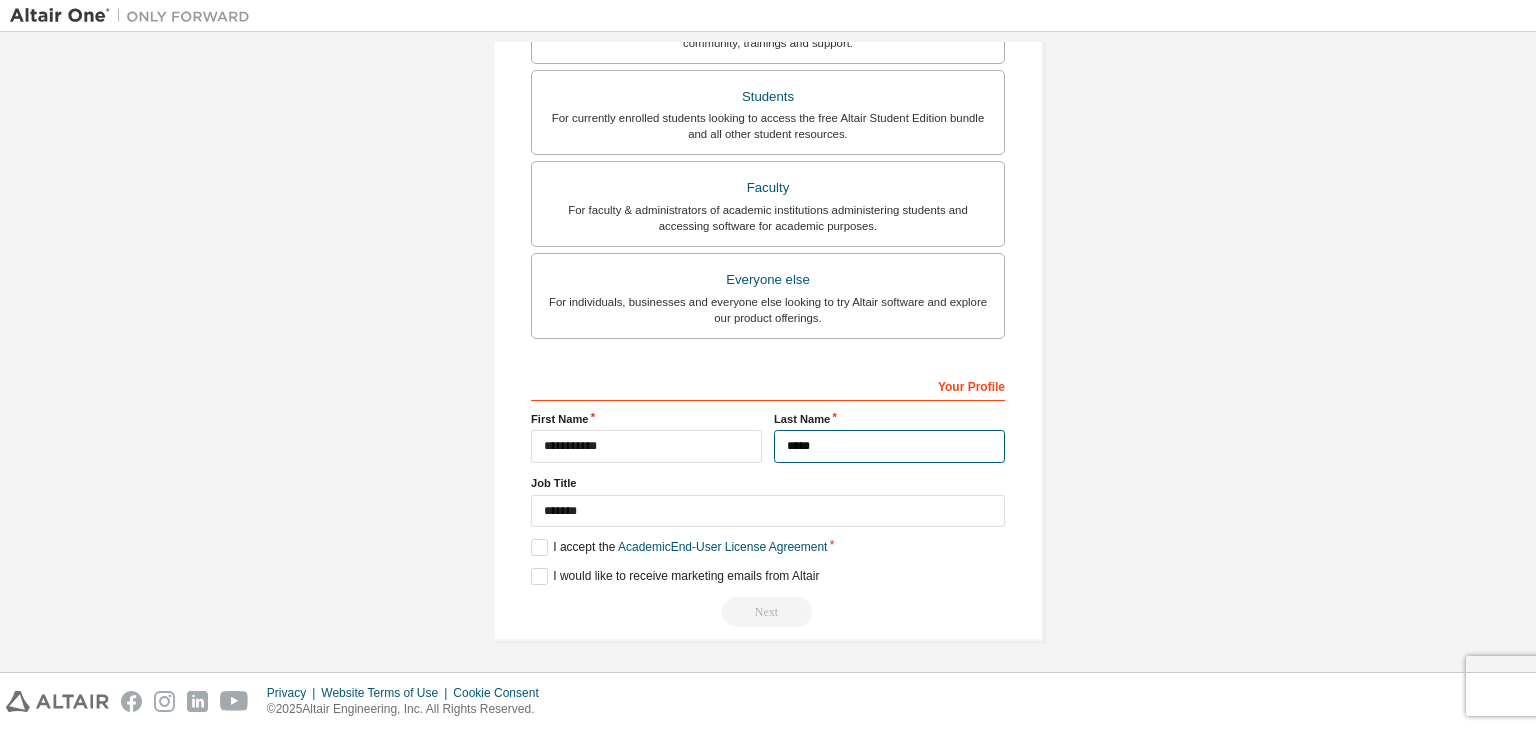 type on "*****" 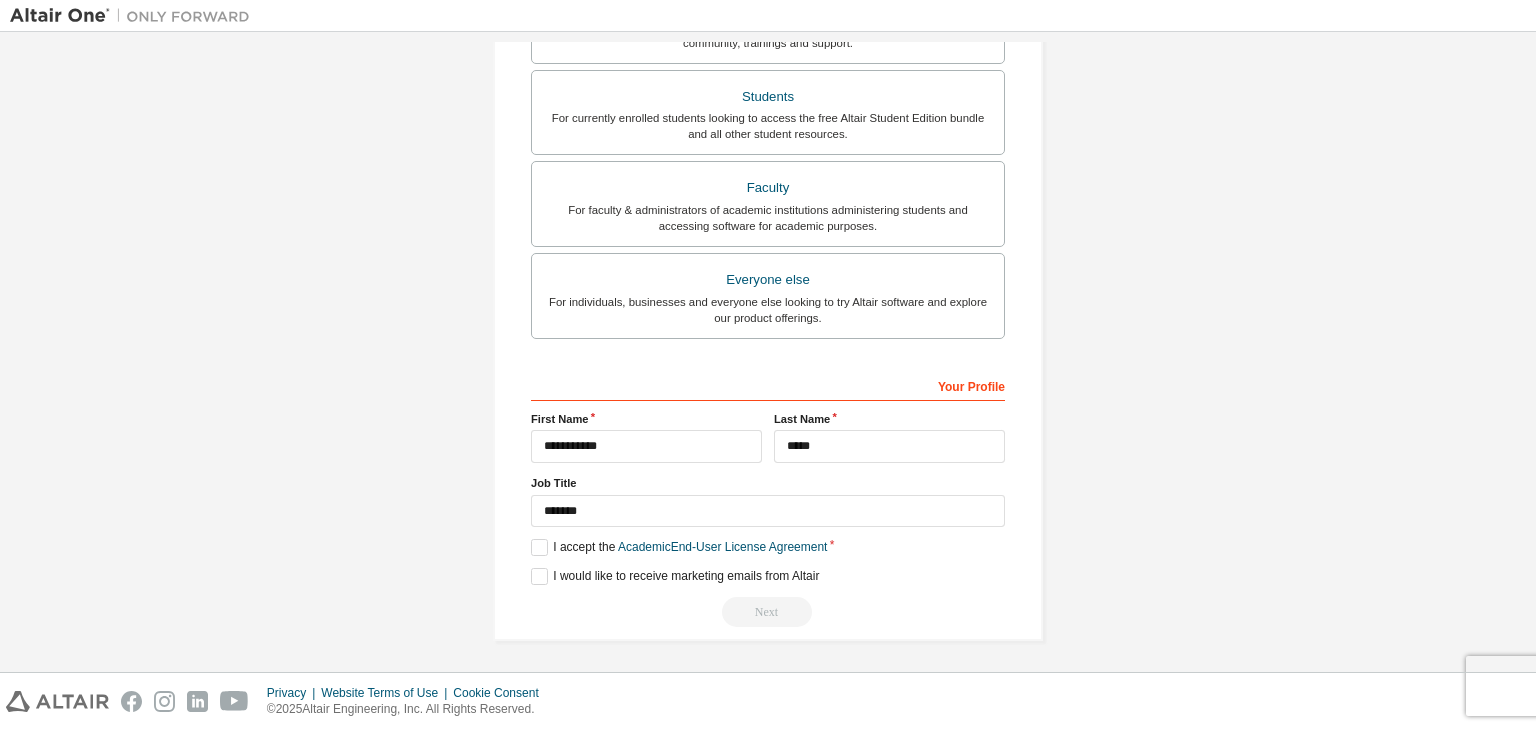click on "I would like to receive marketing emails from Altair" at bounding box center (768, 576) 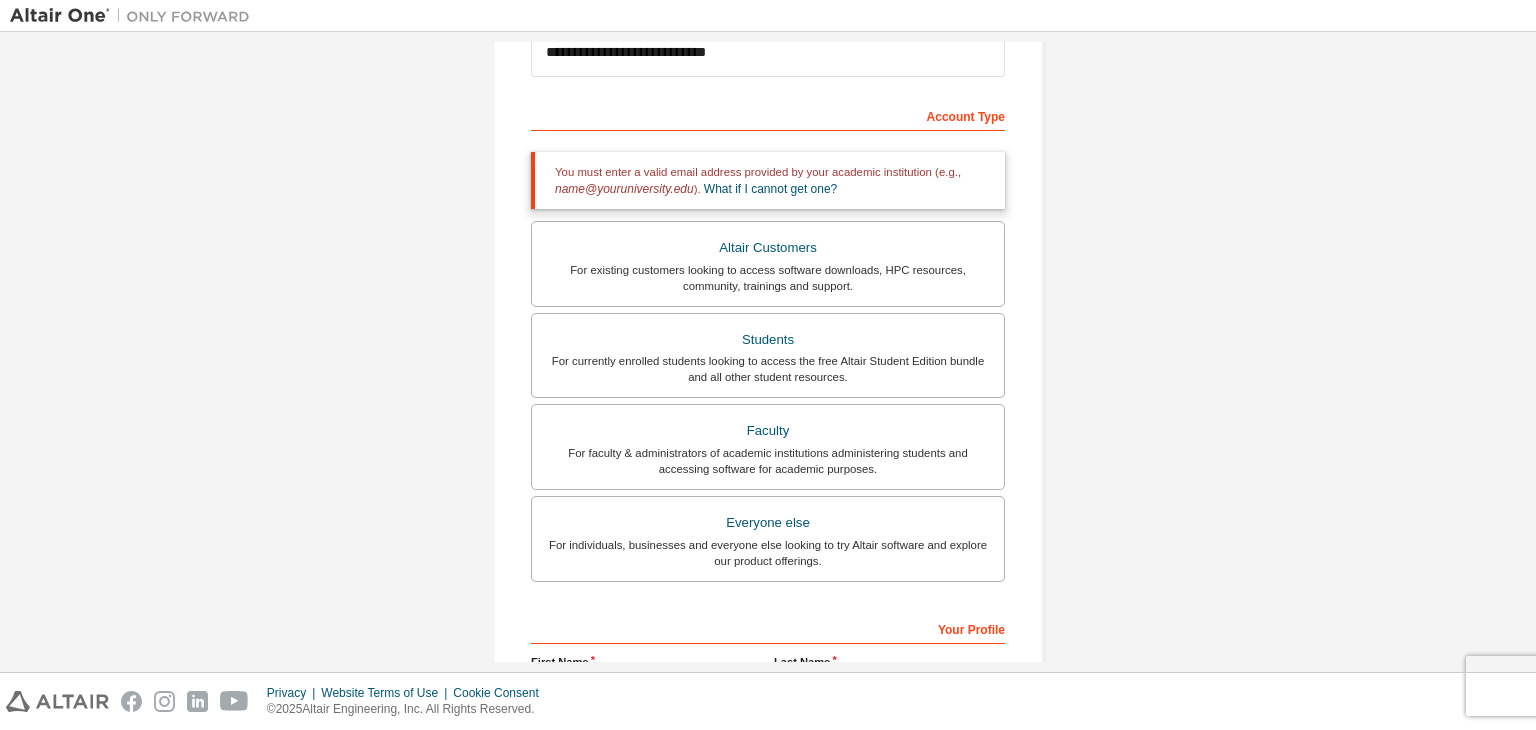 scroll, scrollTop: 104, scrollLeft: 0, axis: vertical 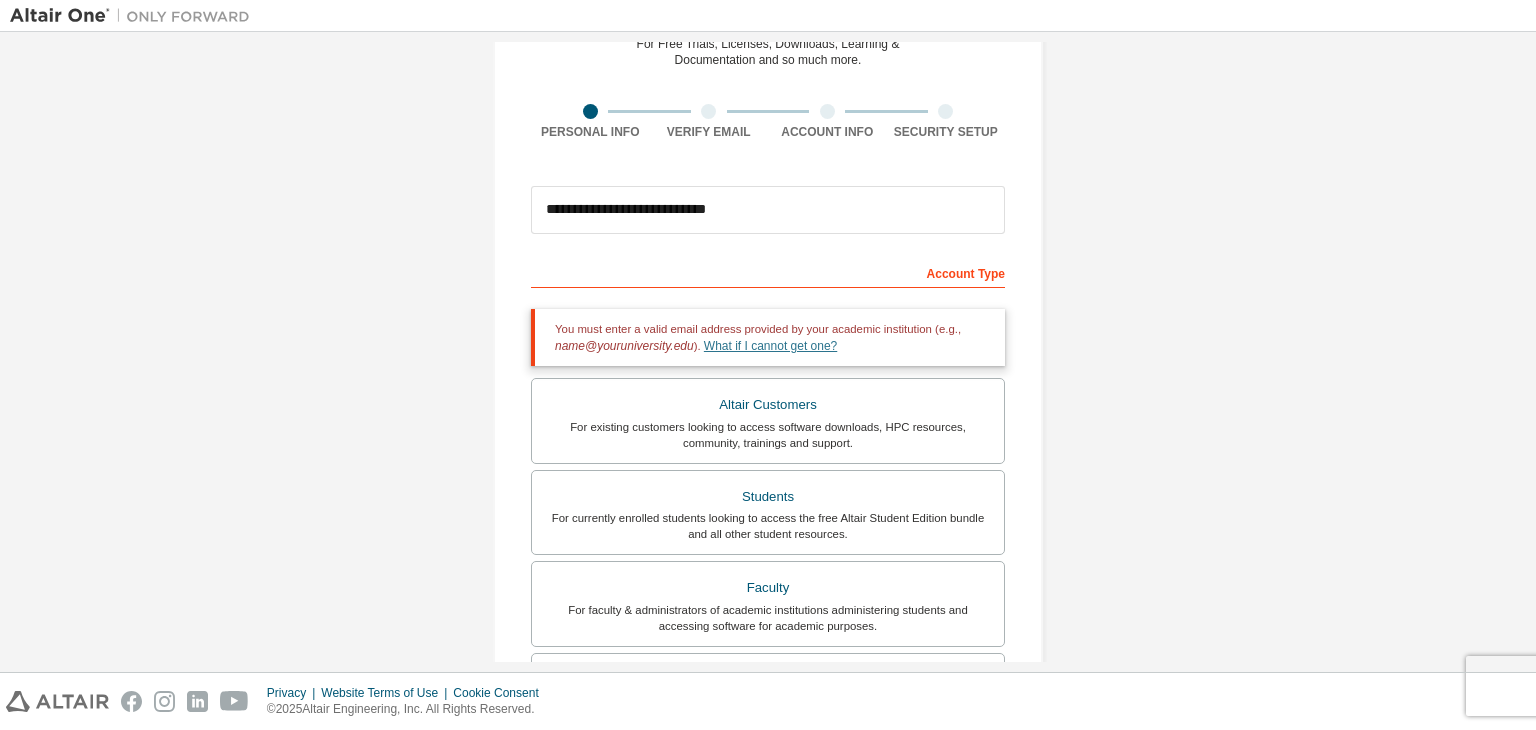 click on "What if I cannot get one?" at bounding box center [770, 346] 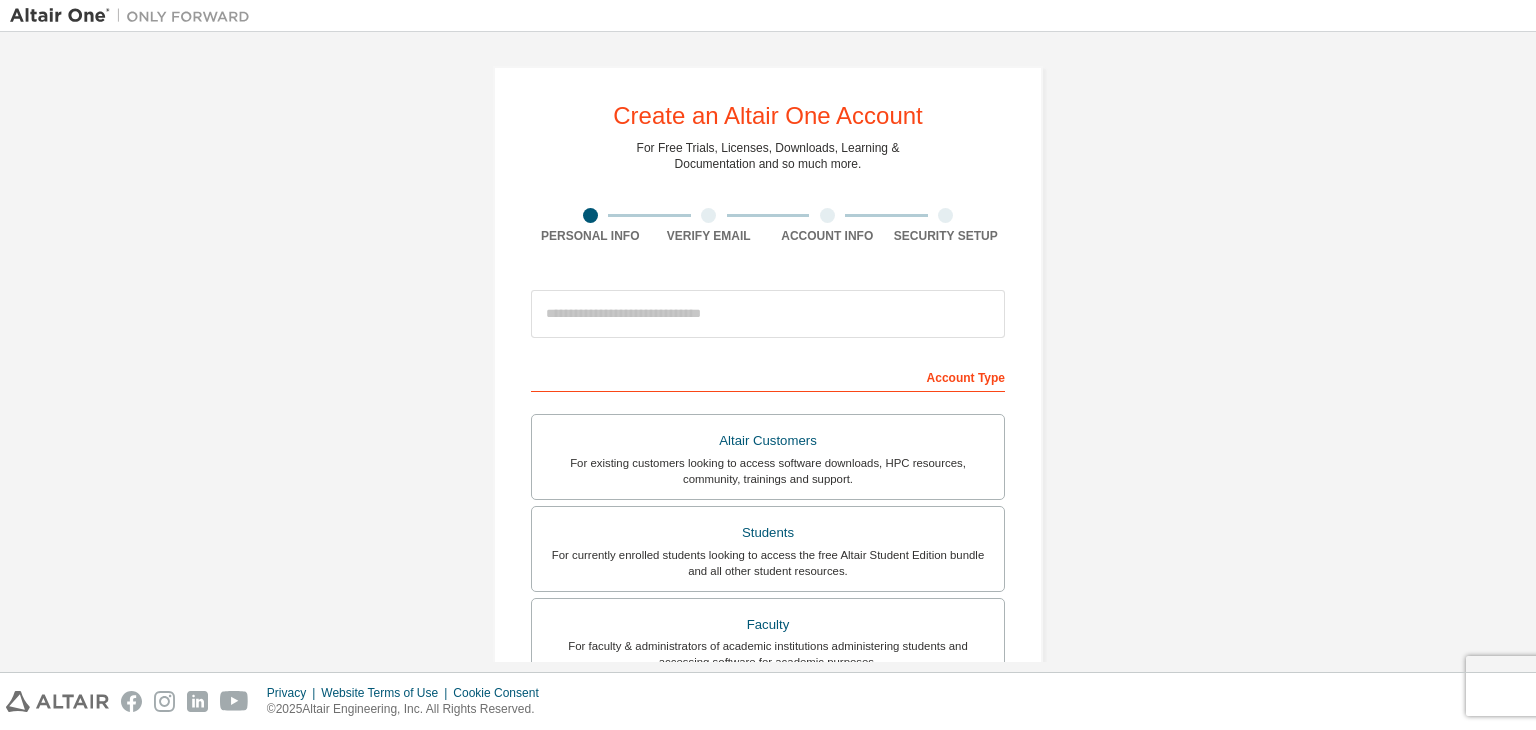 scroll, scrollTop: 0, scrollLeft: 0, axis: both 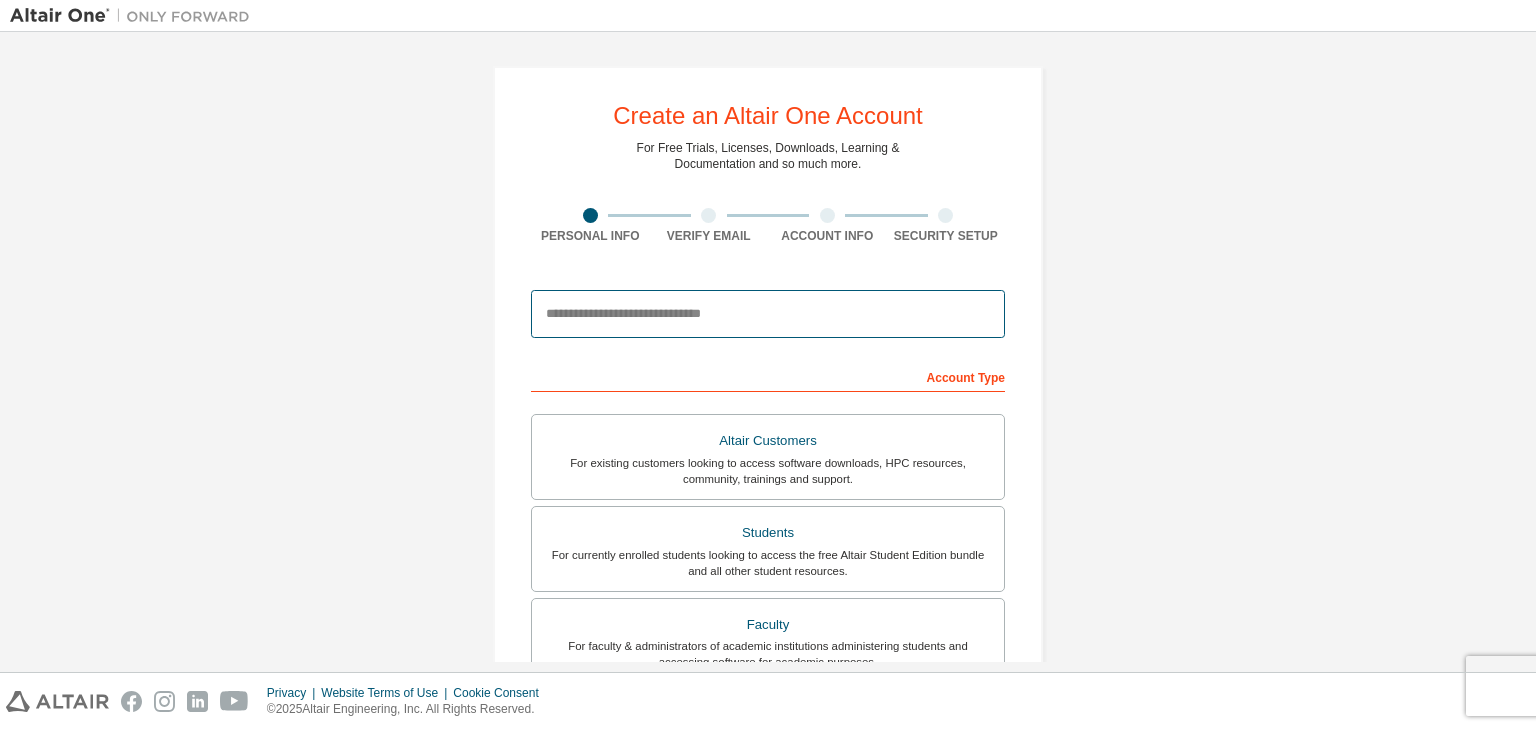 click at bounding box center [768, 314] 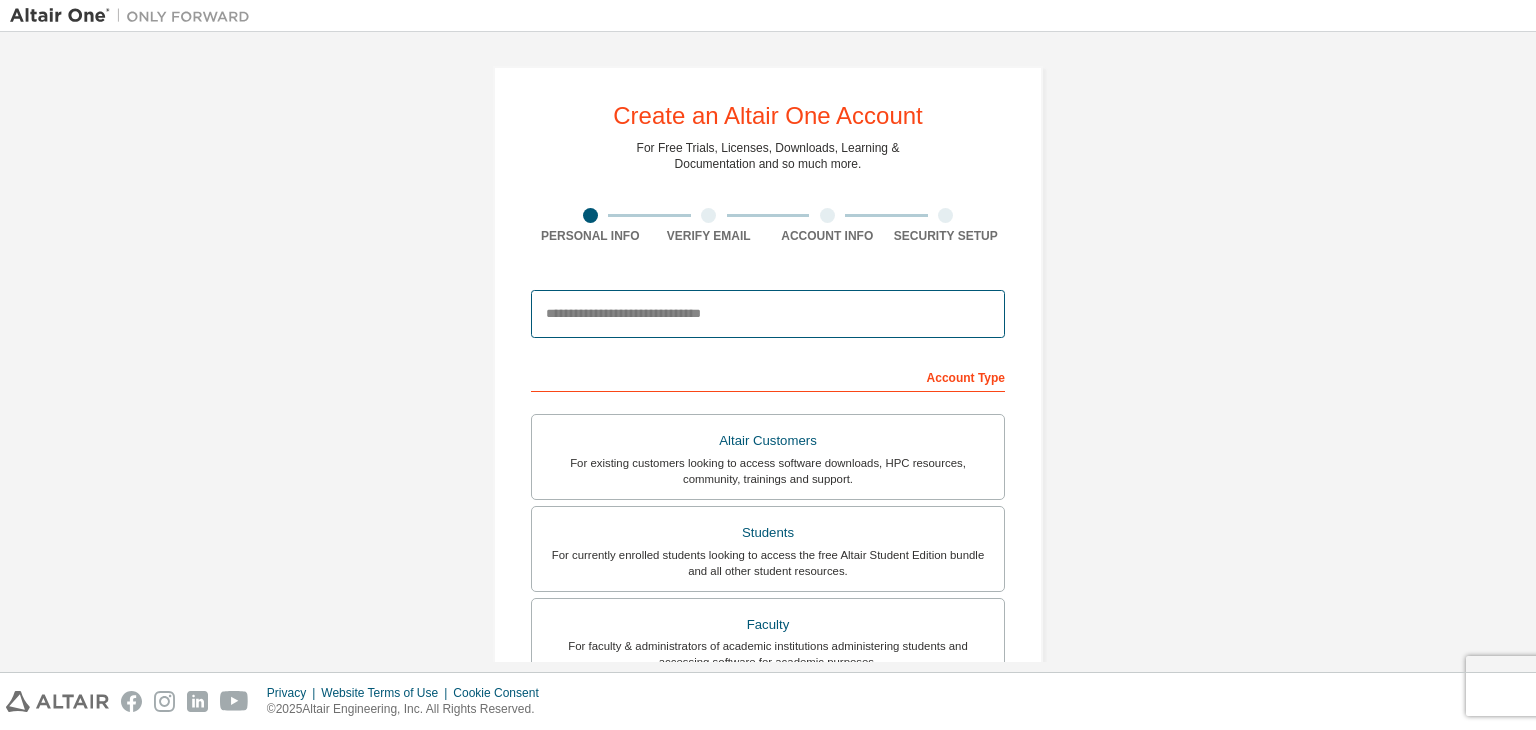 type on "**********" 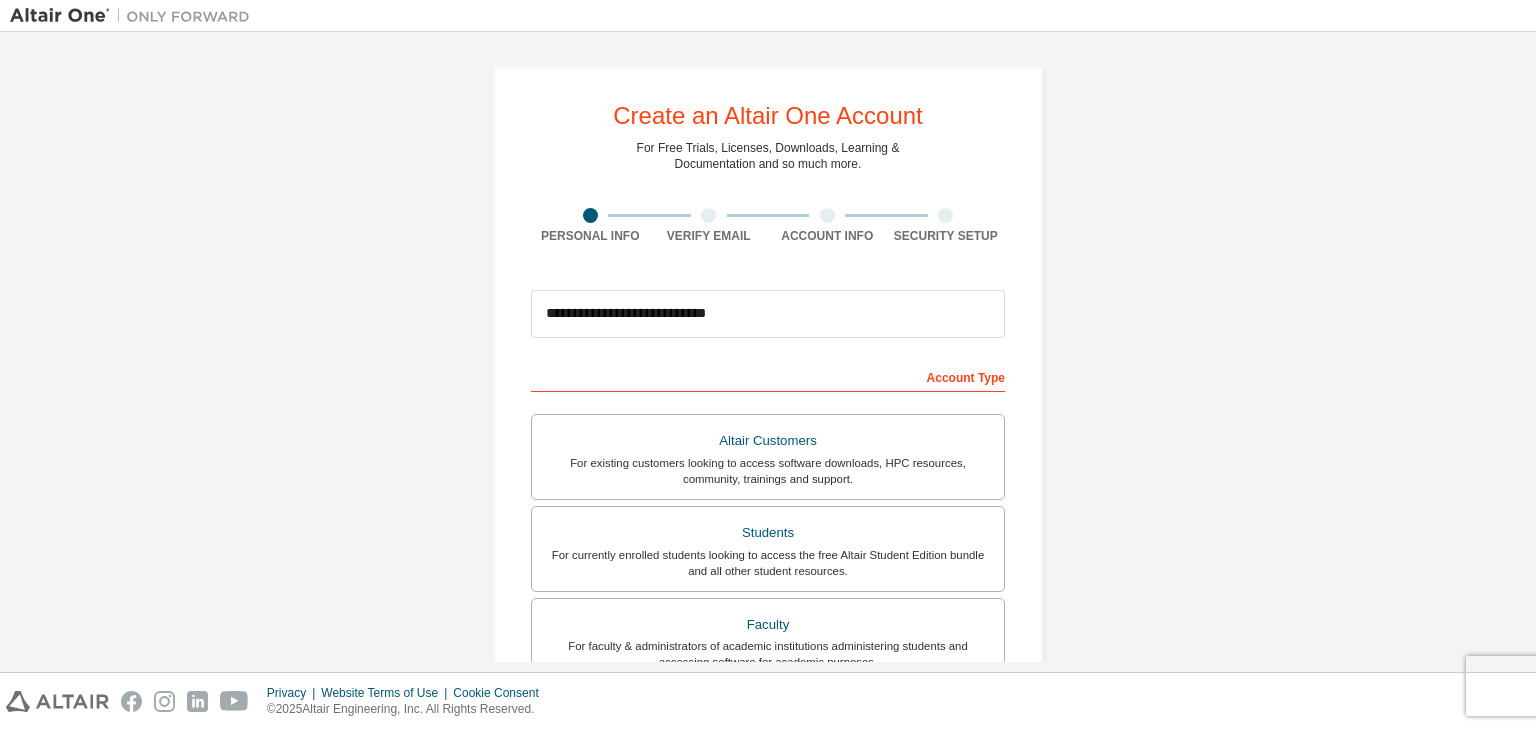 type on "*****" 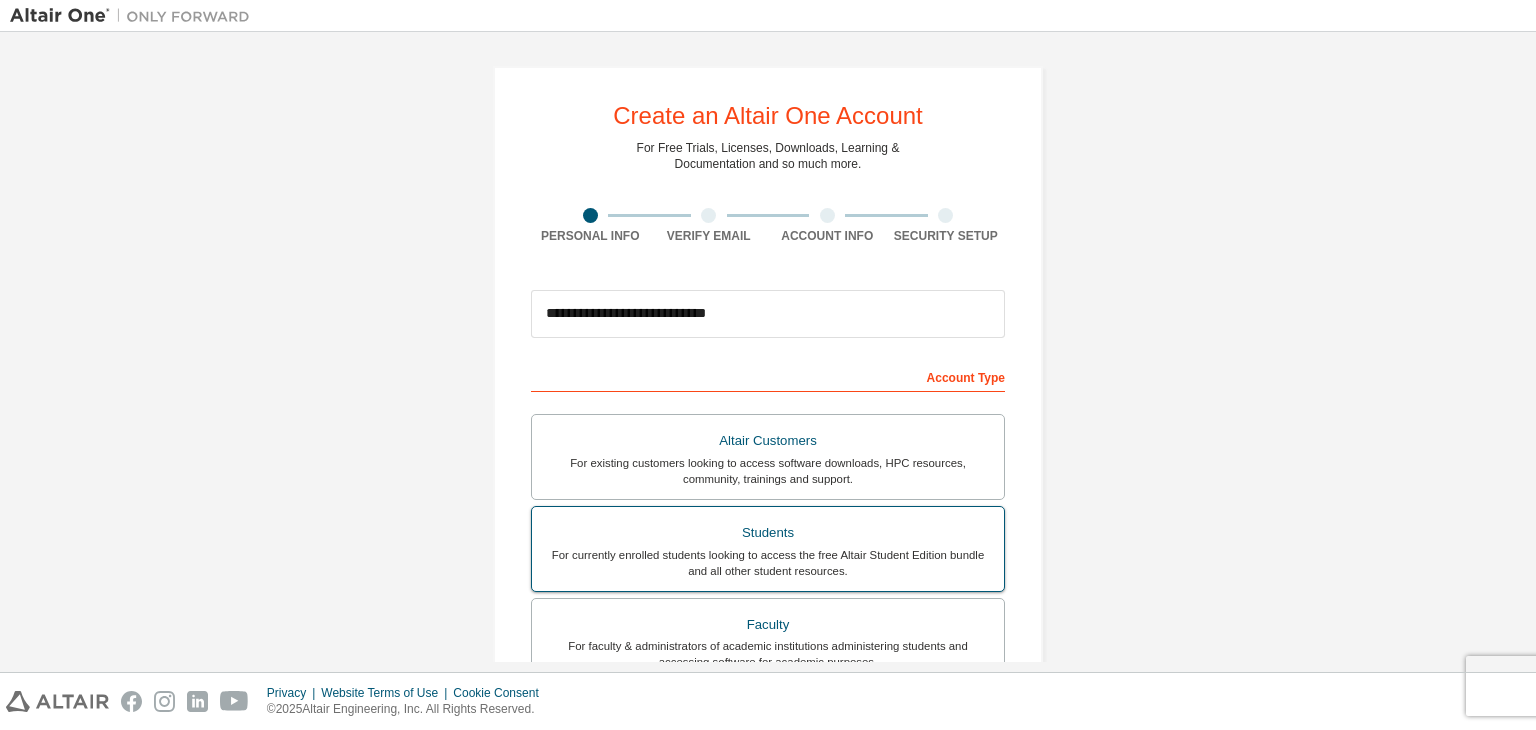 click on "Students" at bounding box center (768, 533) 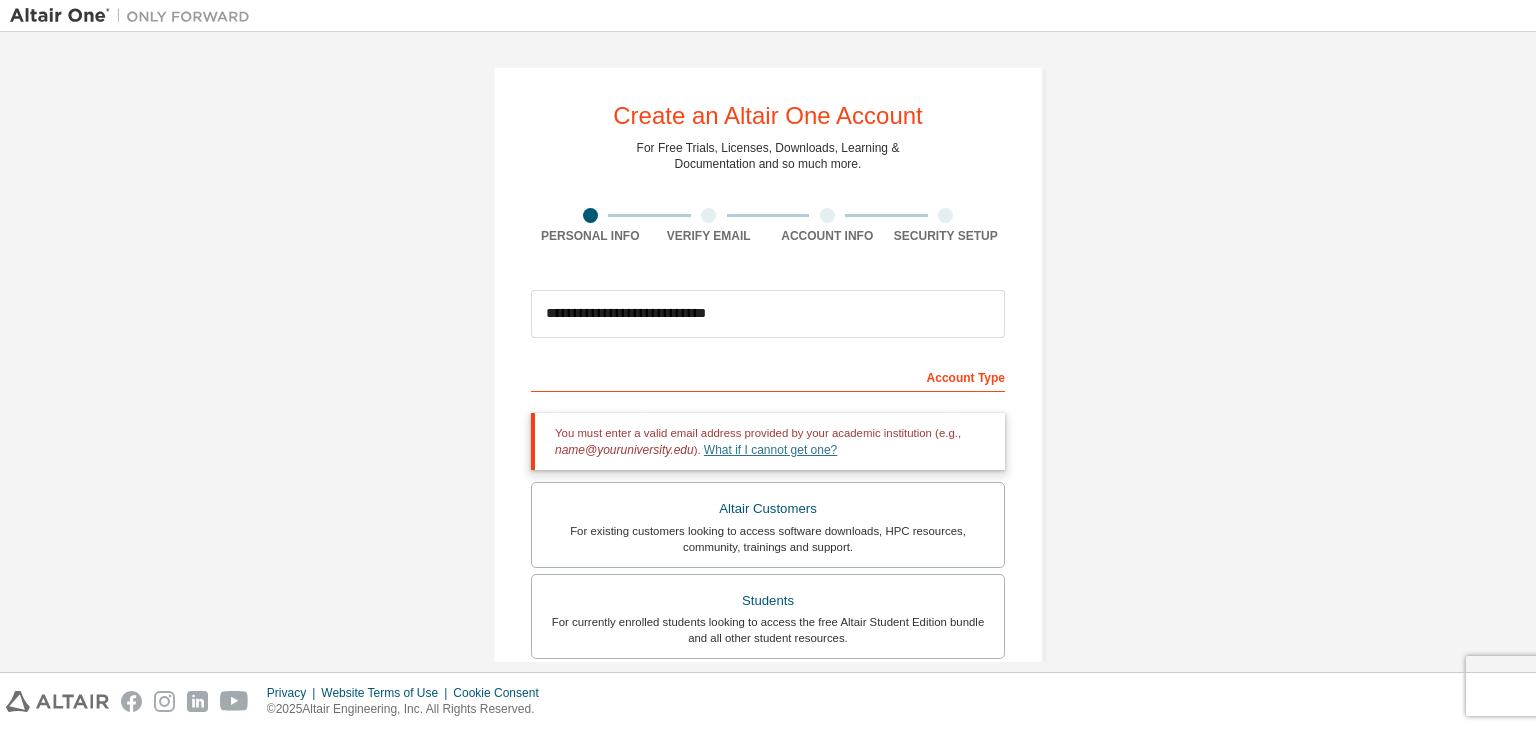click on "What if I cannot get one?" at bounding box center (770, 450) 